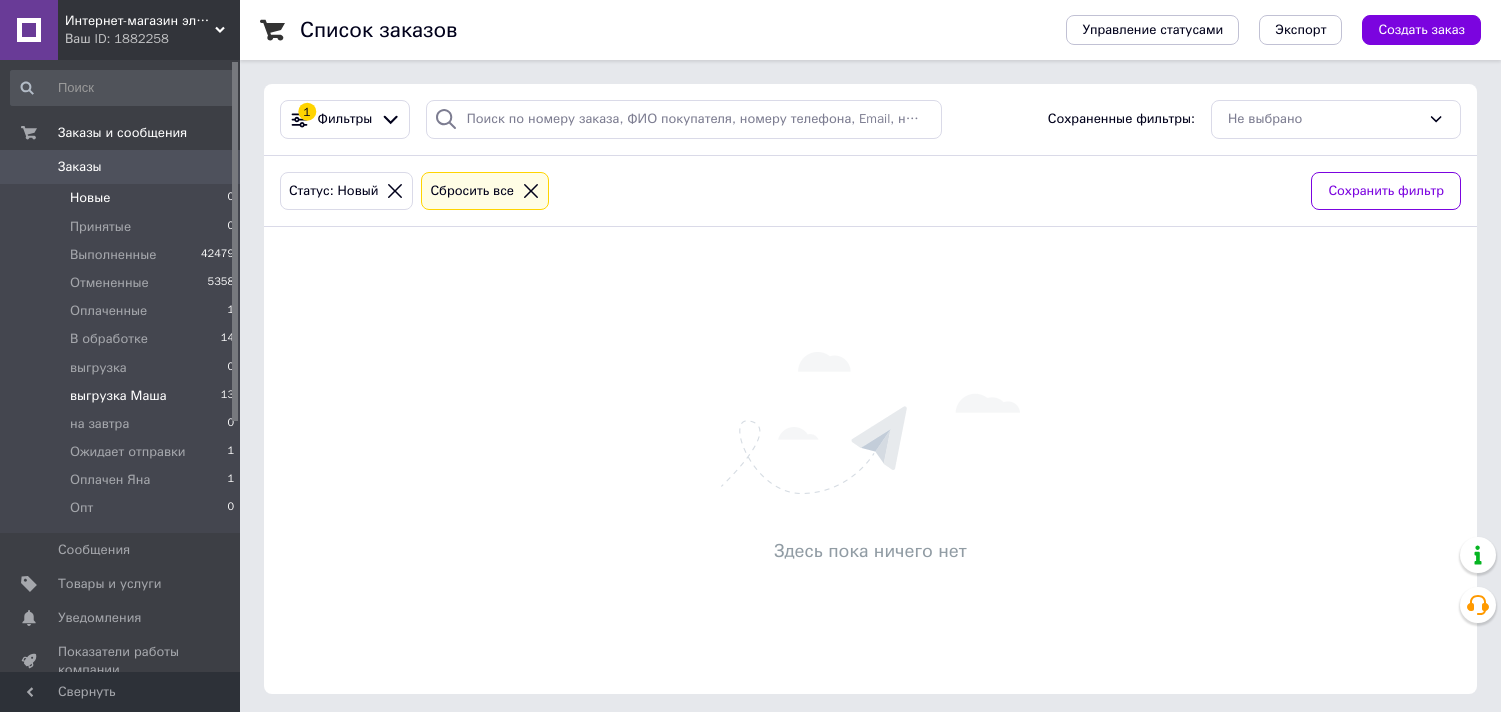 scroll, scrollTop: 0, scrollLeft: 0, axis: both 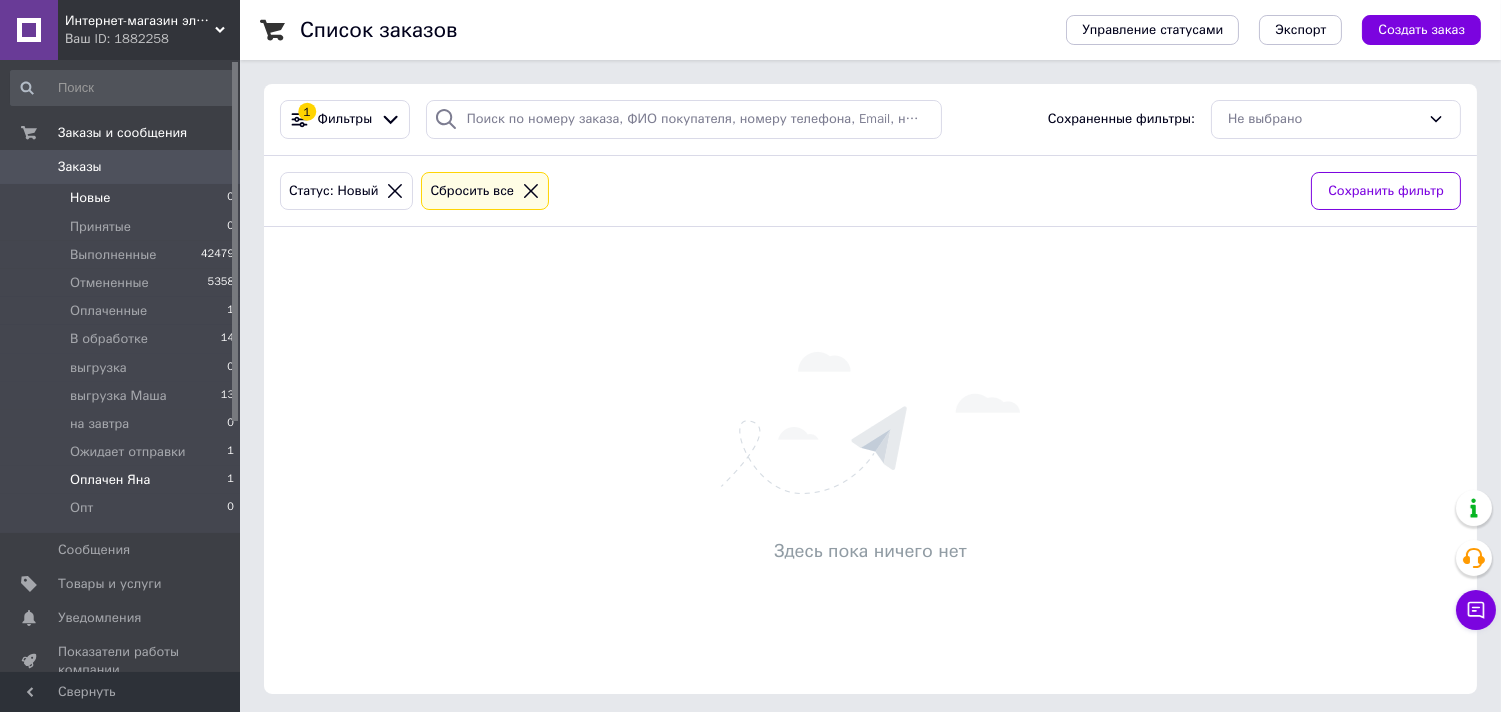 click on "Оплачен Яна" at bounding box center (110, 480) 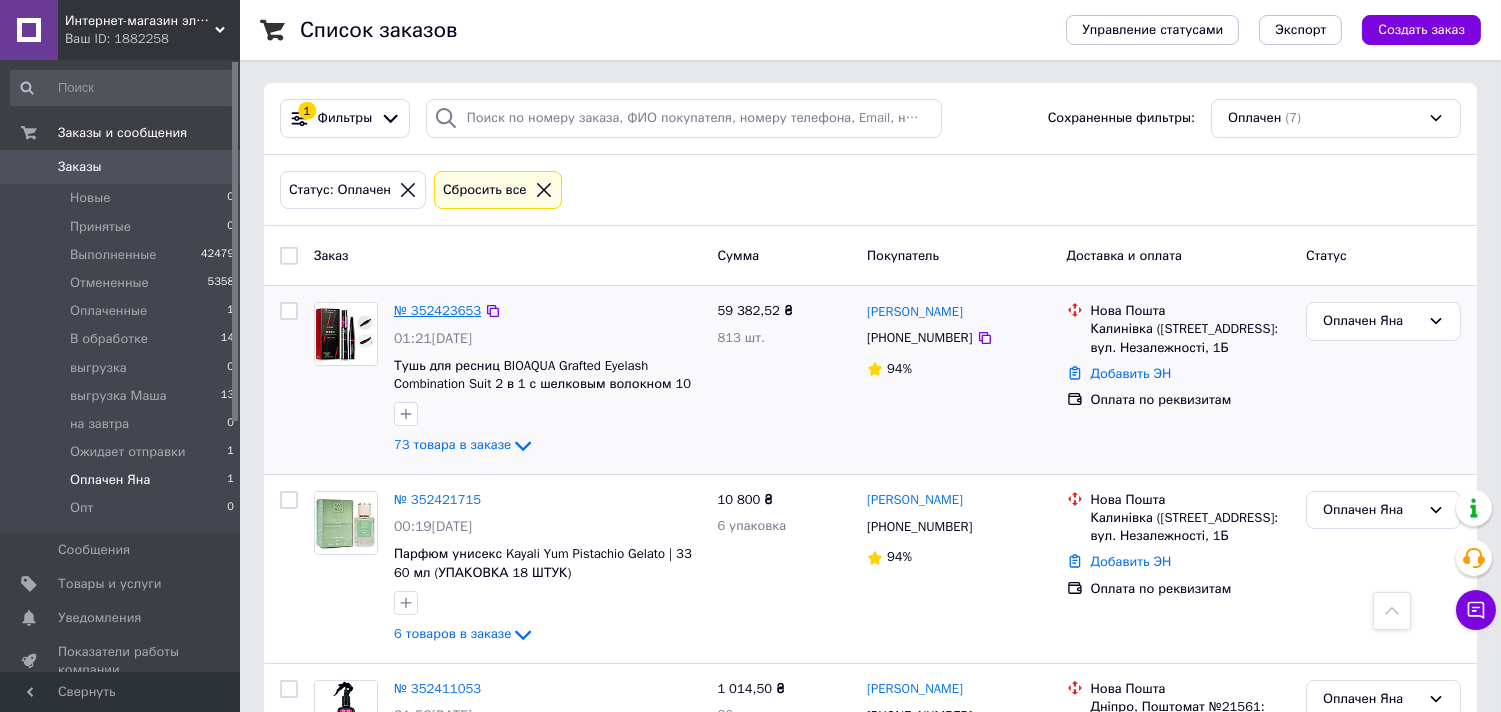 scroll, scrollTop: 0, scrollLeft: 0, axis: both 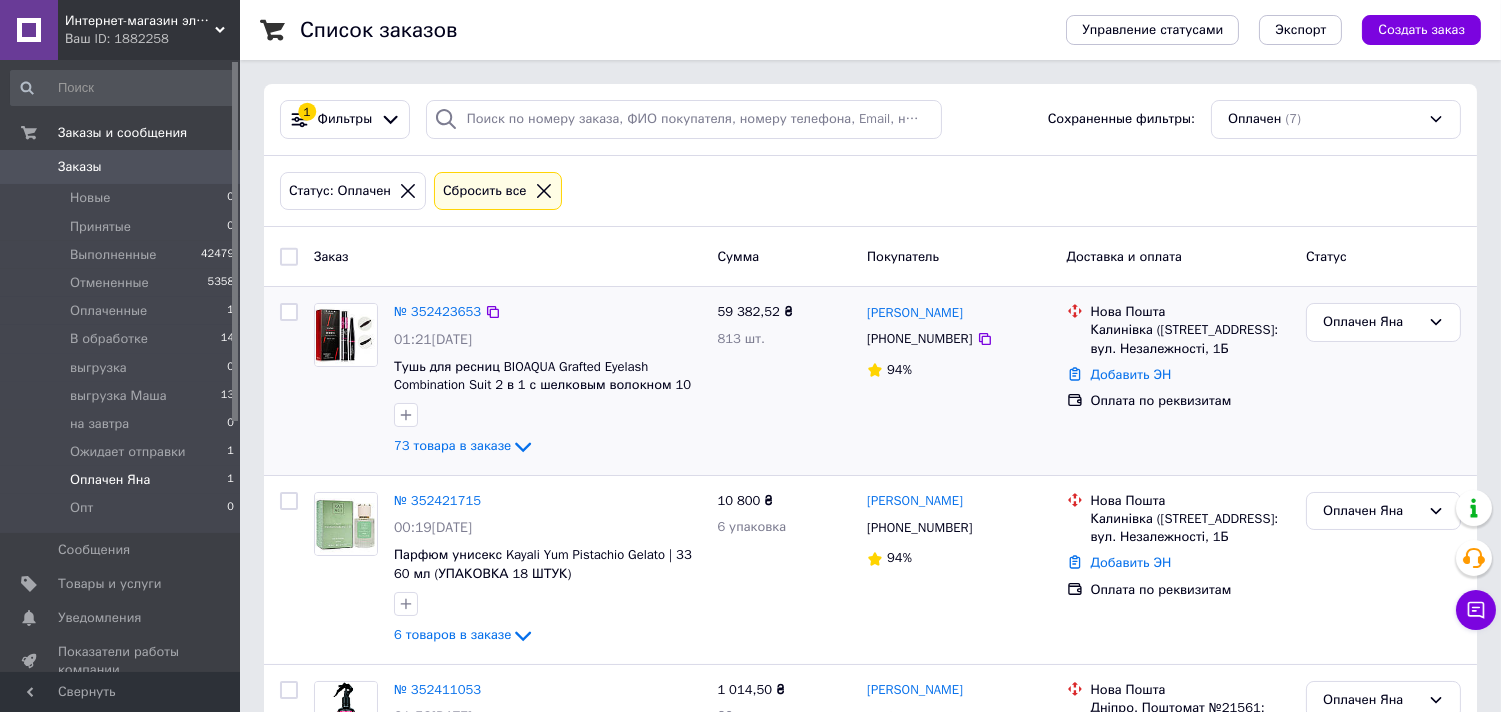 click on "№ 352423653 01:21, 13.07.2025 Тушь для ресниц BIOAQUA Grafted Eyelash Combination Suit 2 в 1 с шелковым волокном 10 г+1.5 г 73 товара в заказе" at bounding box center [547, 381] 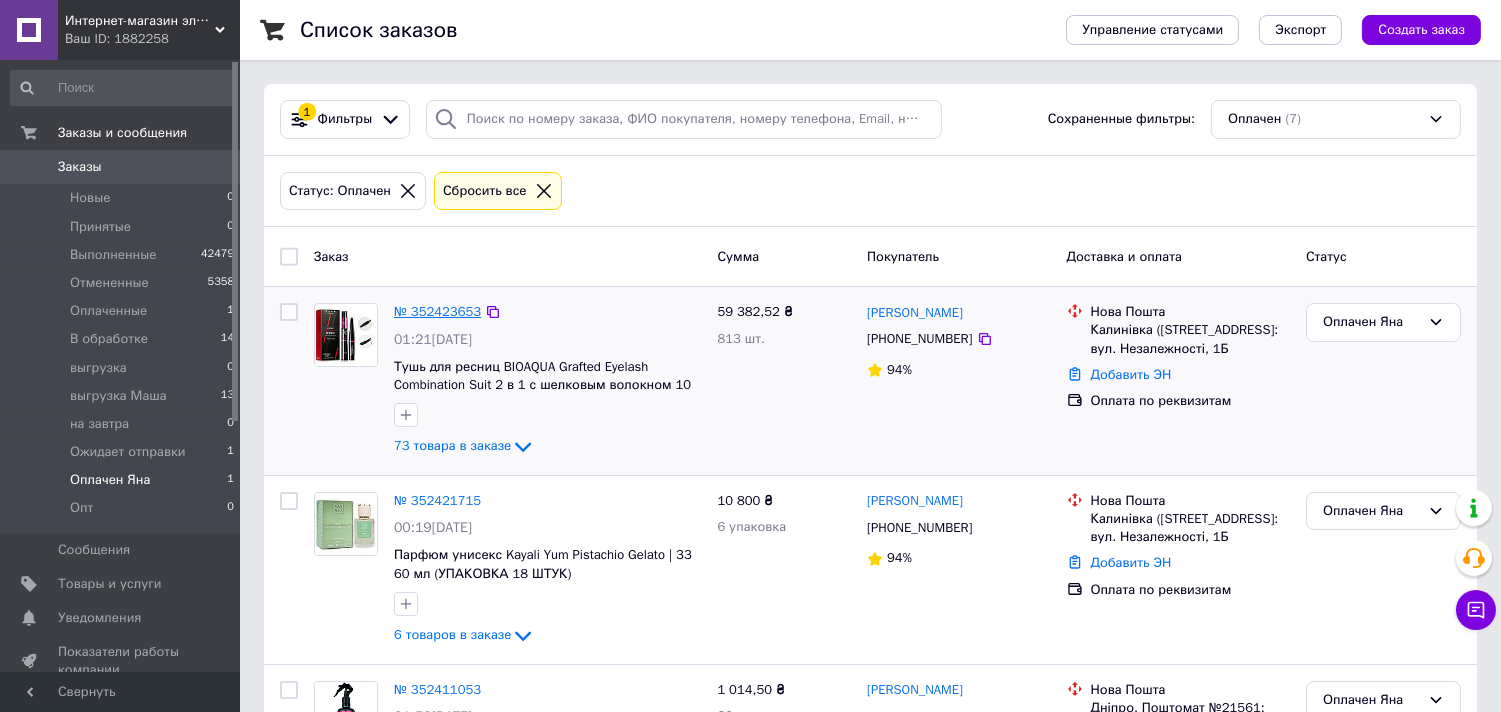 click on "№ 352423653" at bounding box center (437, 311) 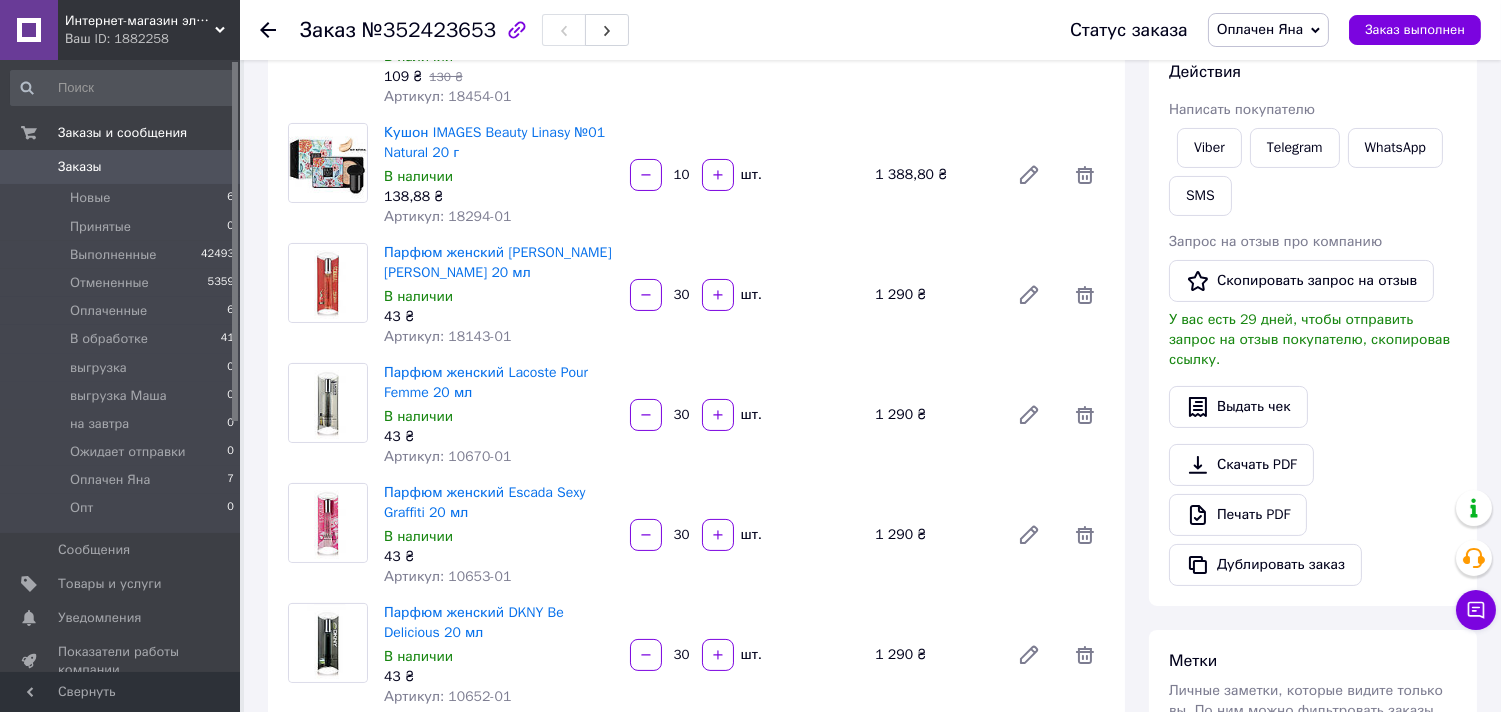 scroll, scrollTop: 555, scrollLeft: 0, axis: vertical 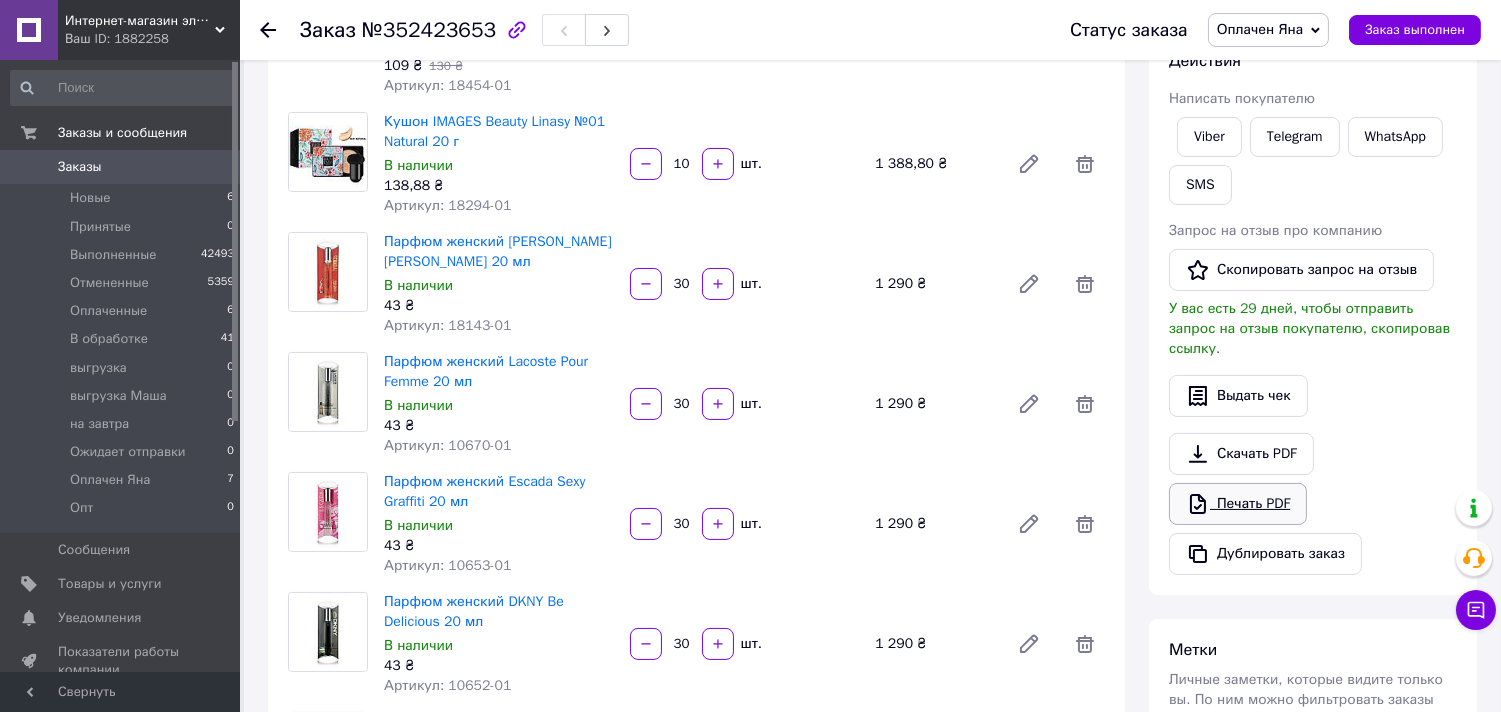 click on "Печать PDF" at bounding box center [1238, 504] 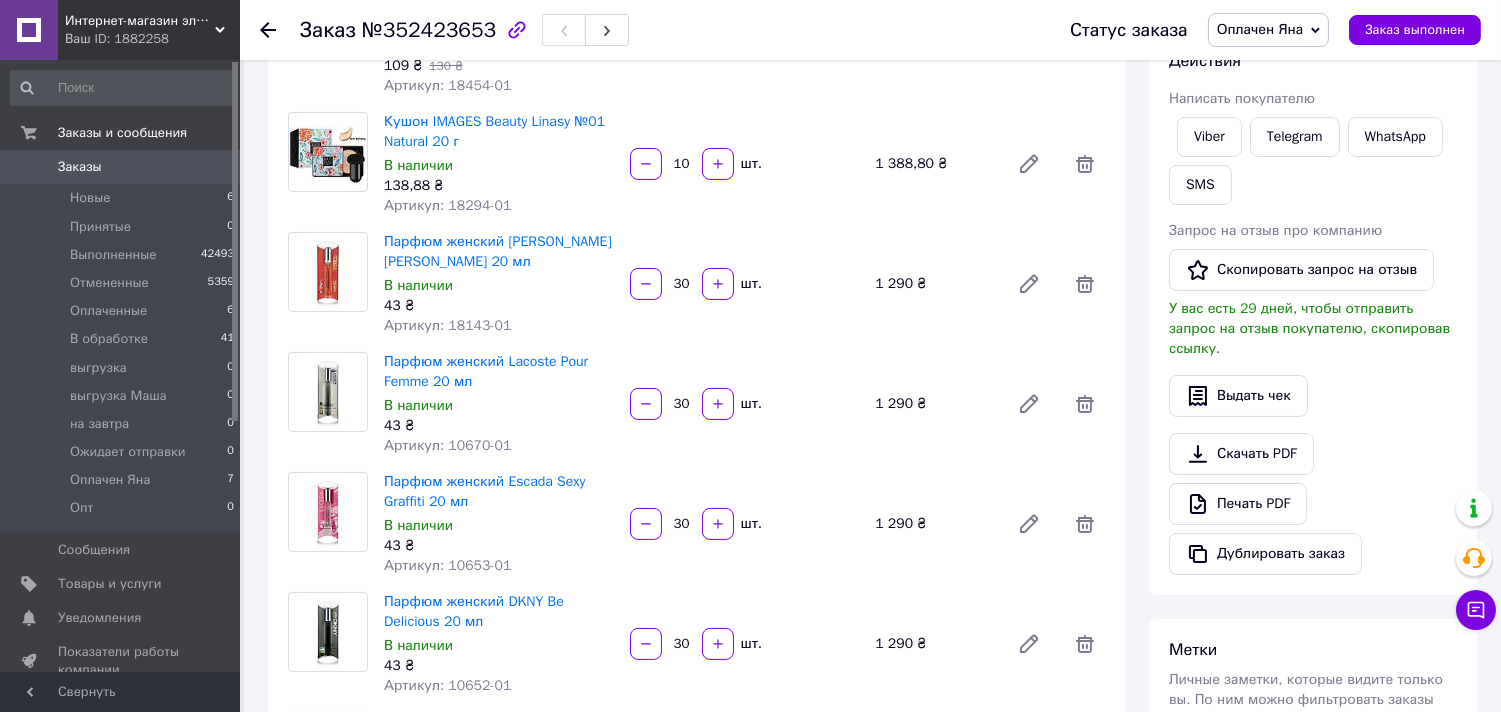 click on "Оплачен Яна" at bounding box center [1260, 29] 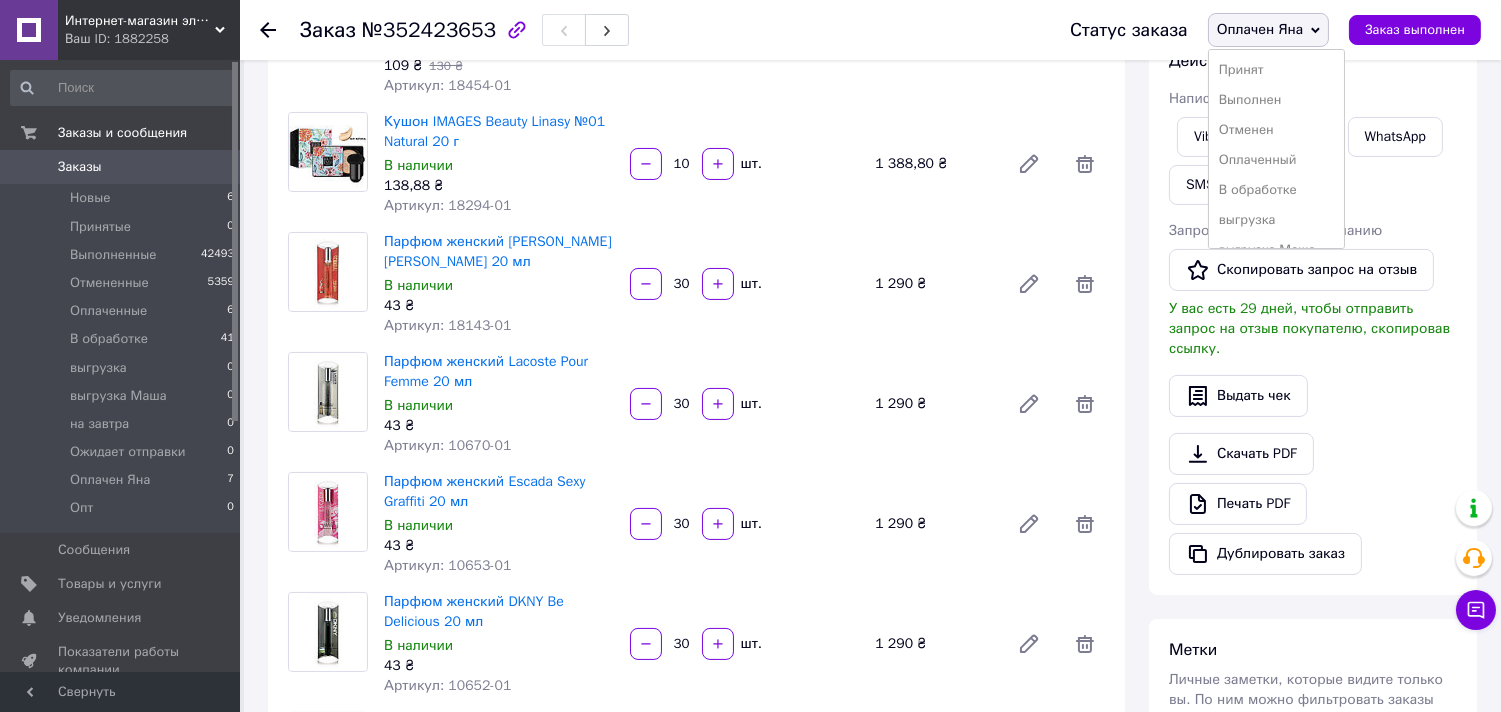 scroll, scrollTop: 112, scrollLeft: 0, axis: vertical 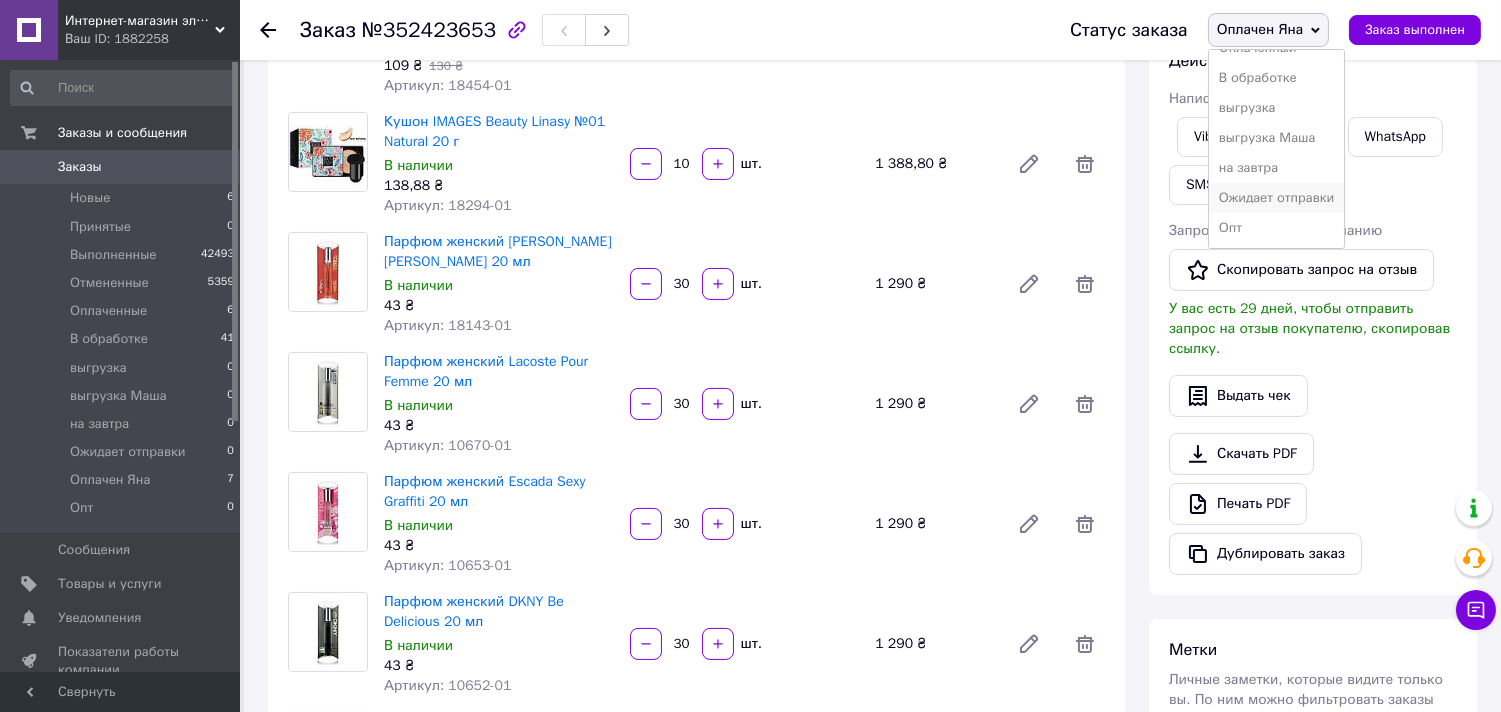 click on "Ожидает отправки" at bounding box center (1277, 198) 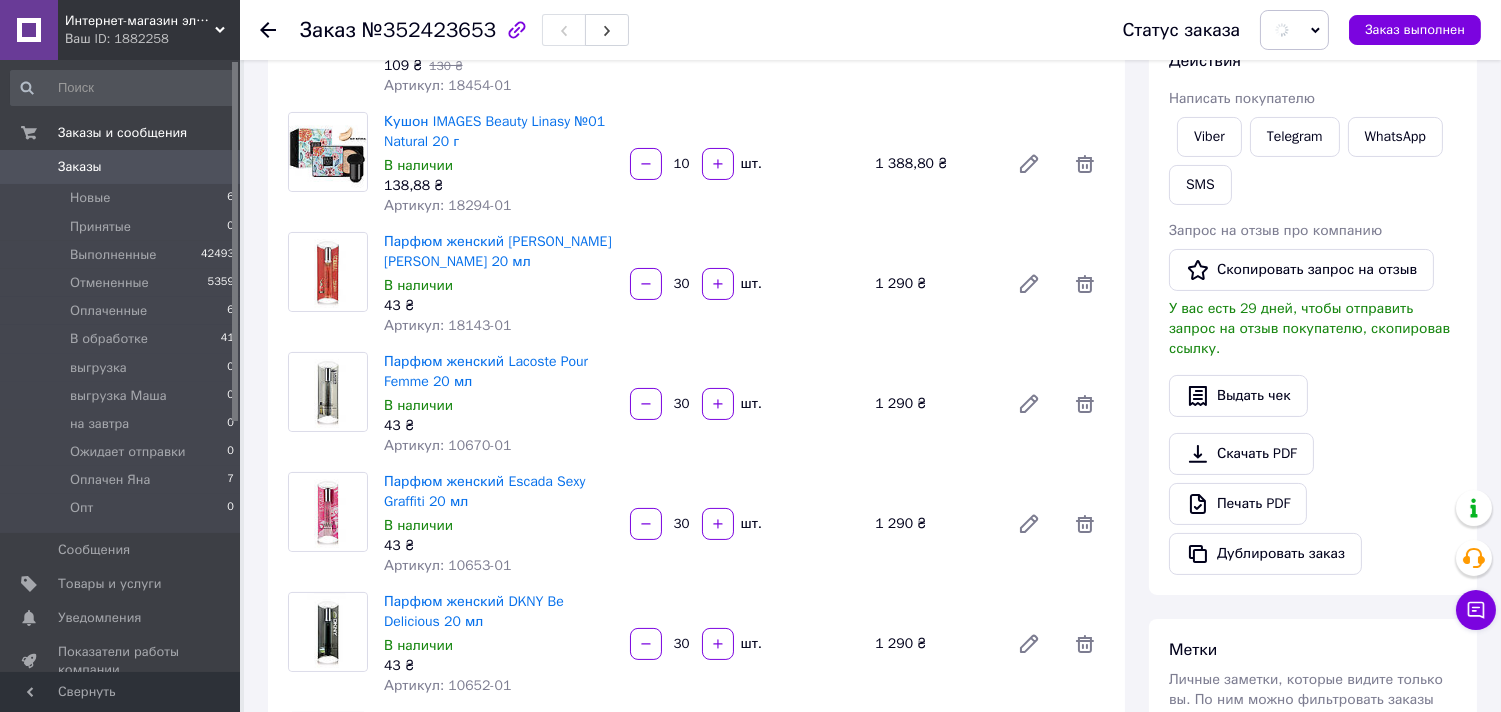 click at bounding box center (280, 30) 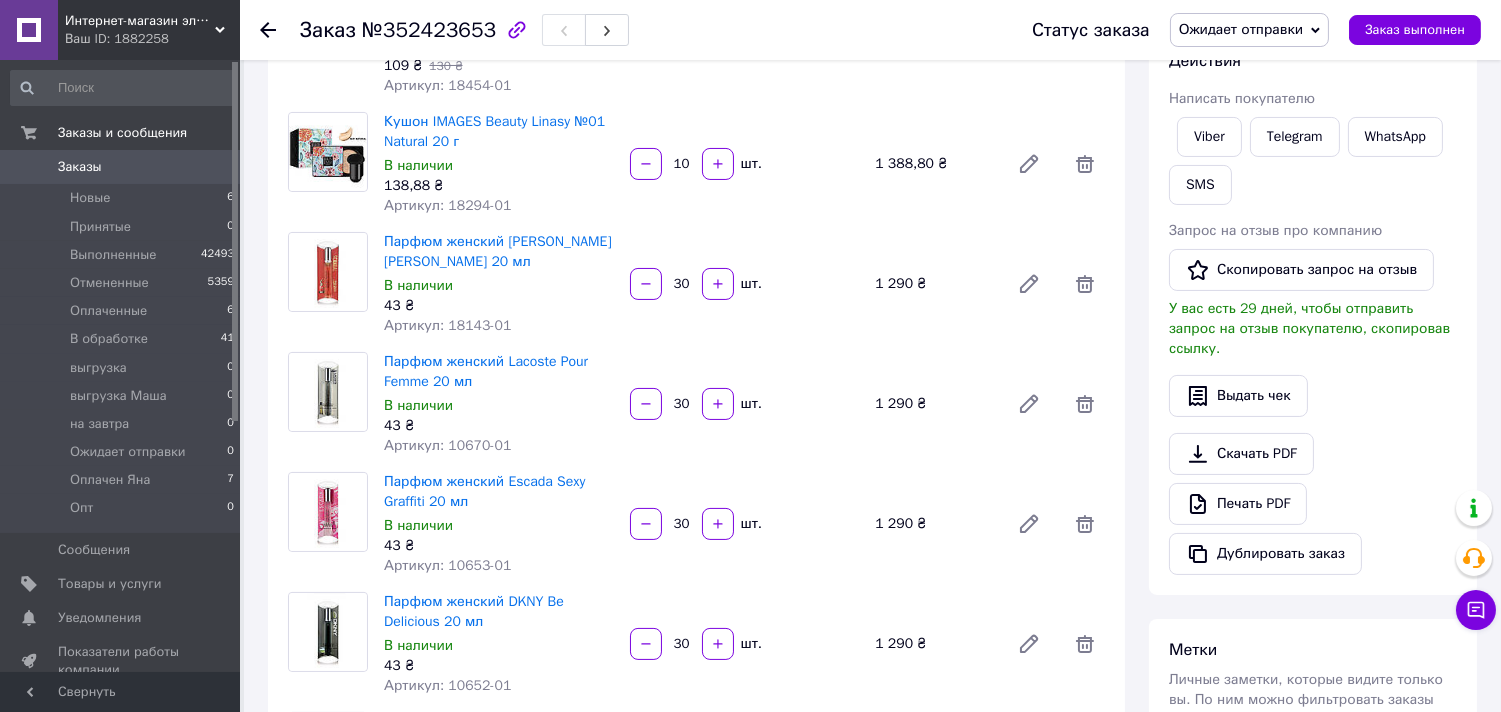 click 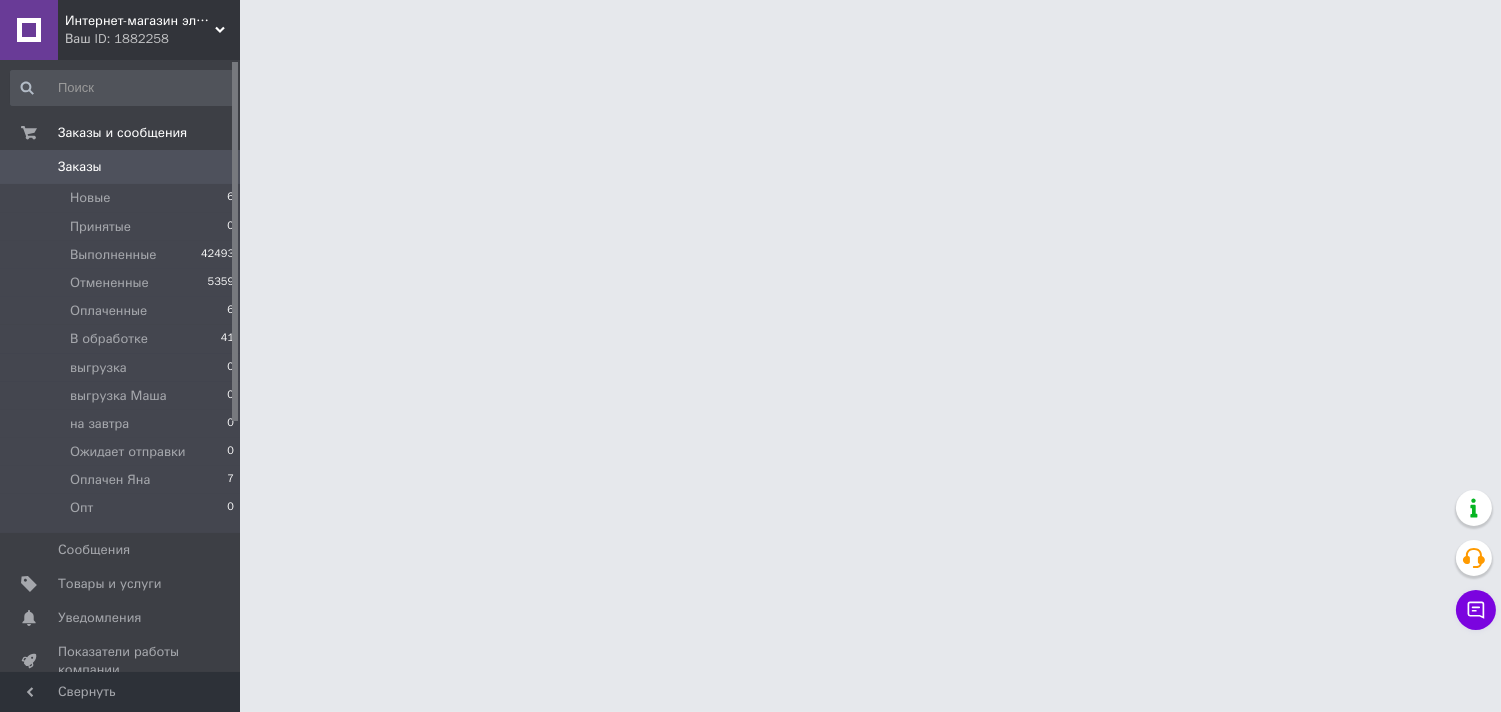 scroll, scrollTop: 0, scrollLeft: 0, axis: both 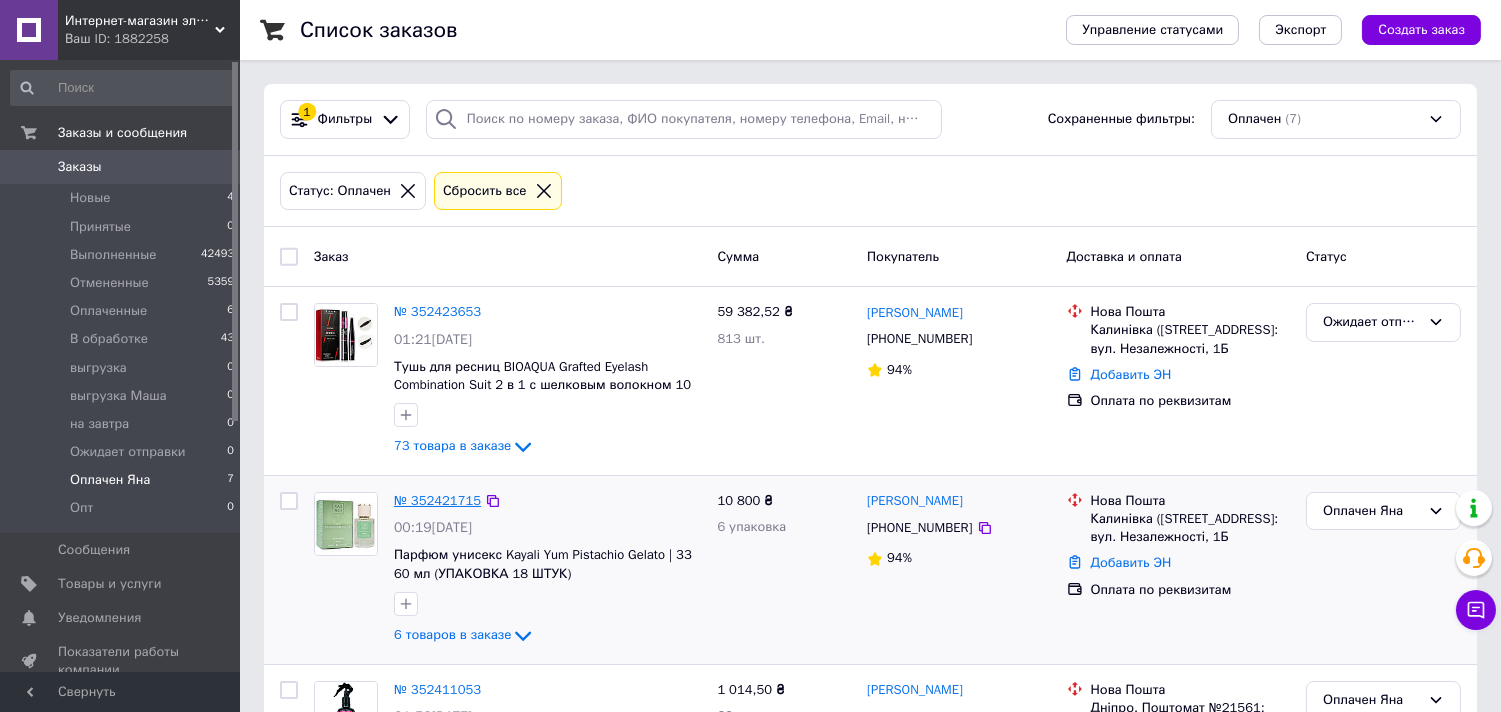 click on "№ 352421715" at bounding box center (437, 500) 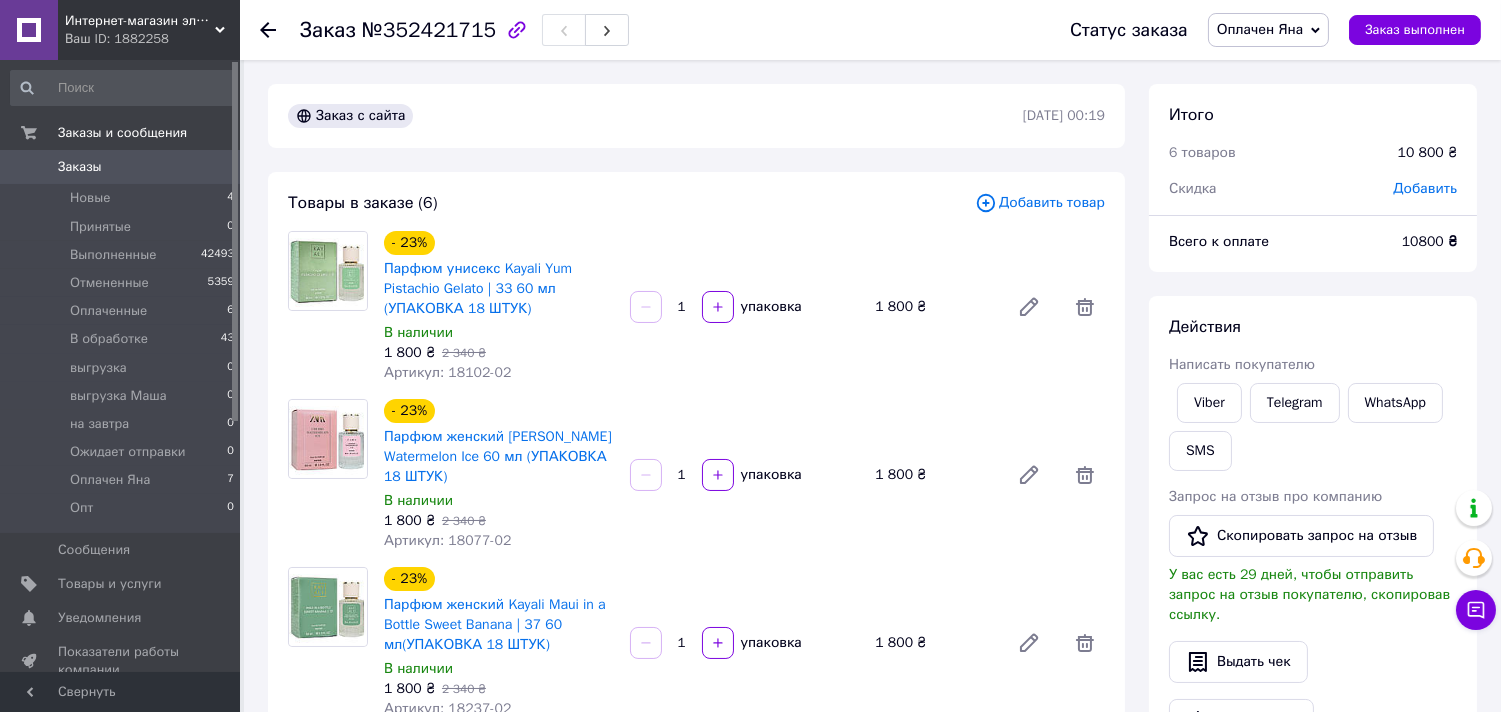 scroll, scrollTop: 444, scrollLeft: 0, axis: vertical 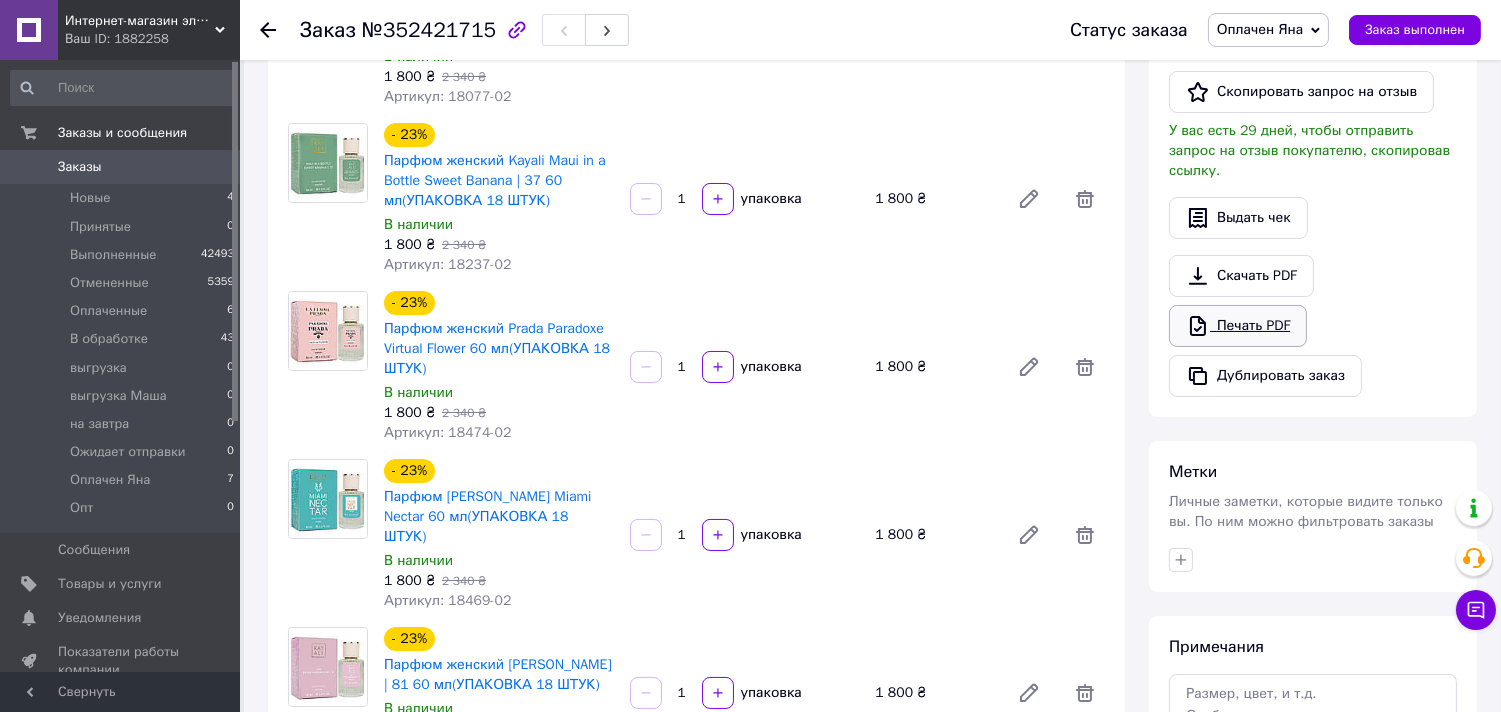 click on "Печать PDF" at bounding box center [1238, 326] 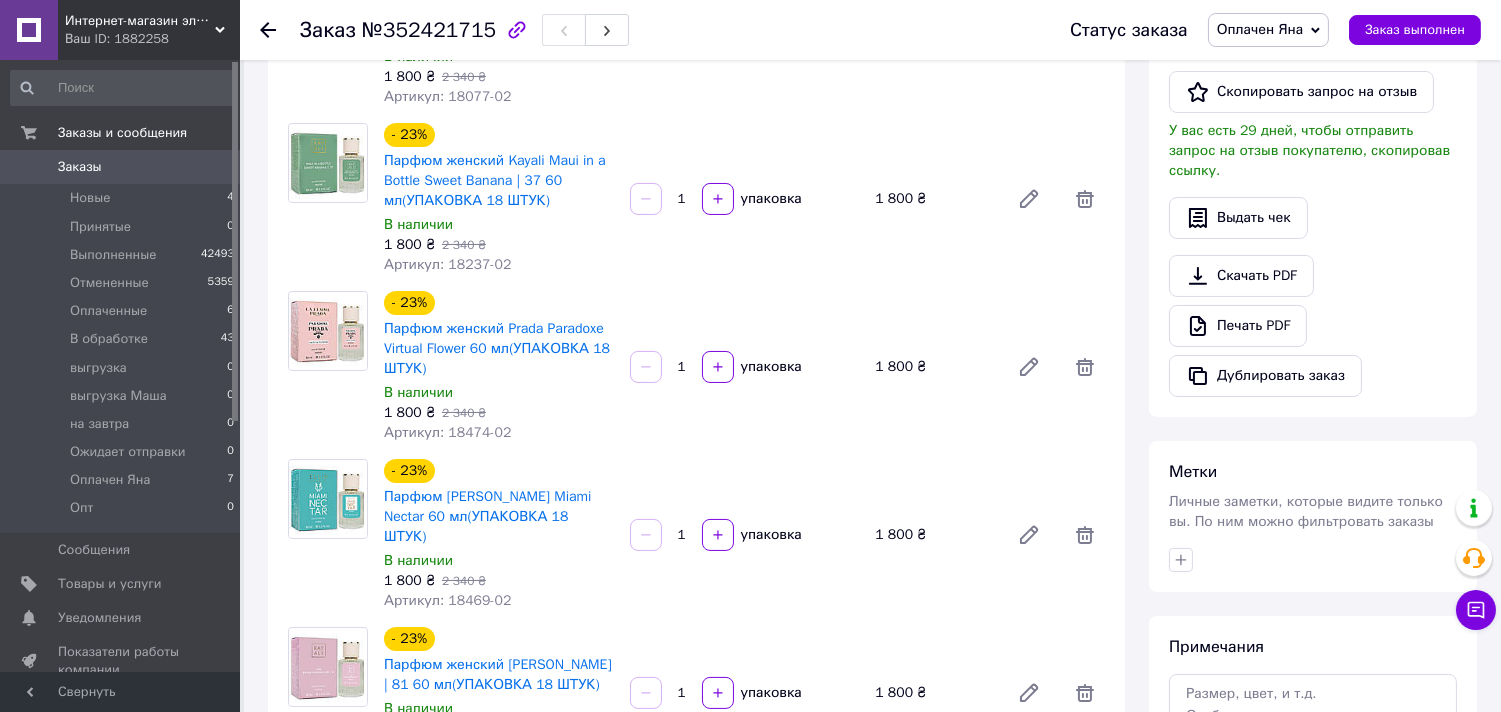 click on "Оплачен Яна" at bounding box center (1260, 29) 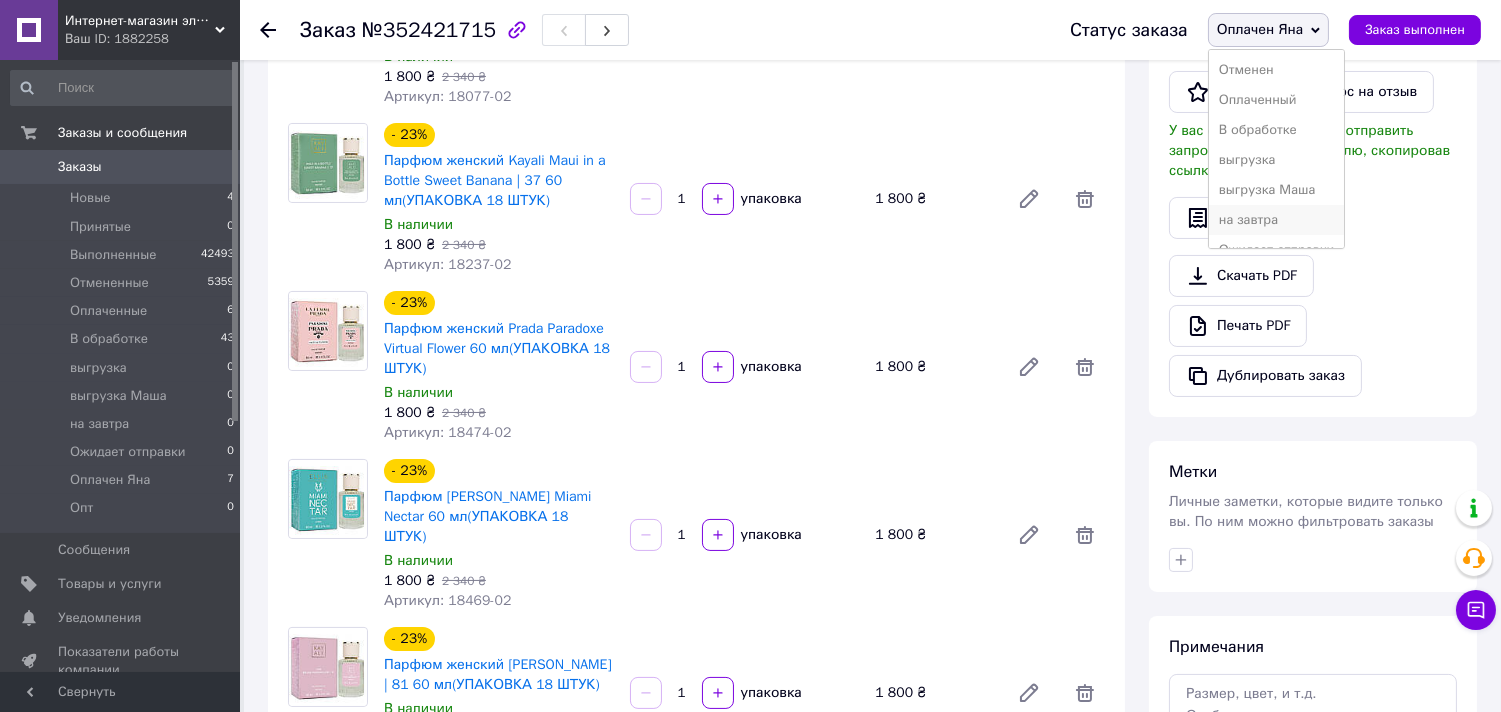 scroll, scrollTop: 112, scrollLeft: 0, axis: vertical 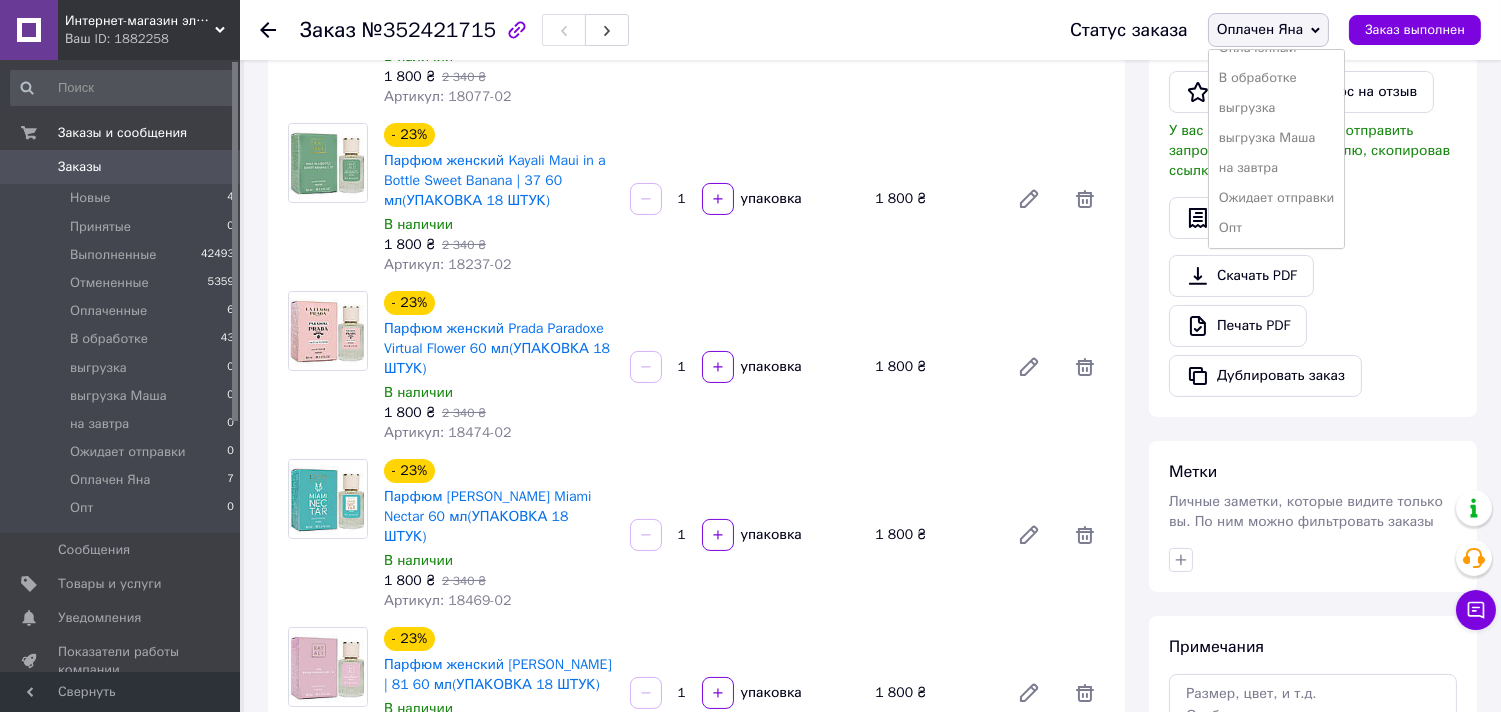 click on "Ожидает отправки" at bounding box center (1277, 198) 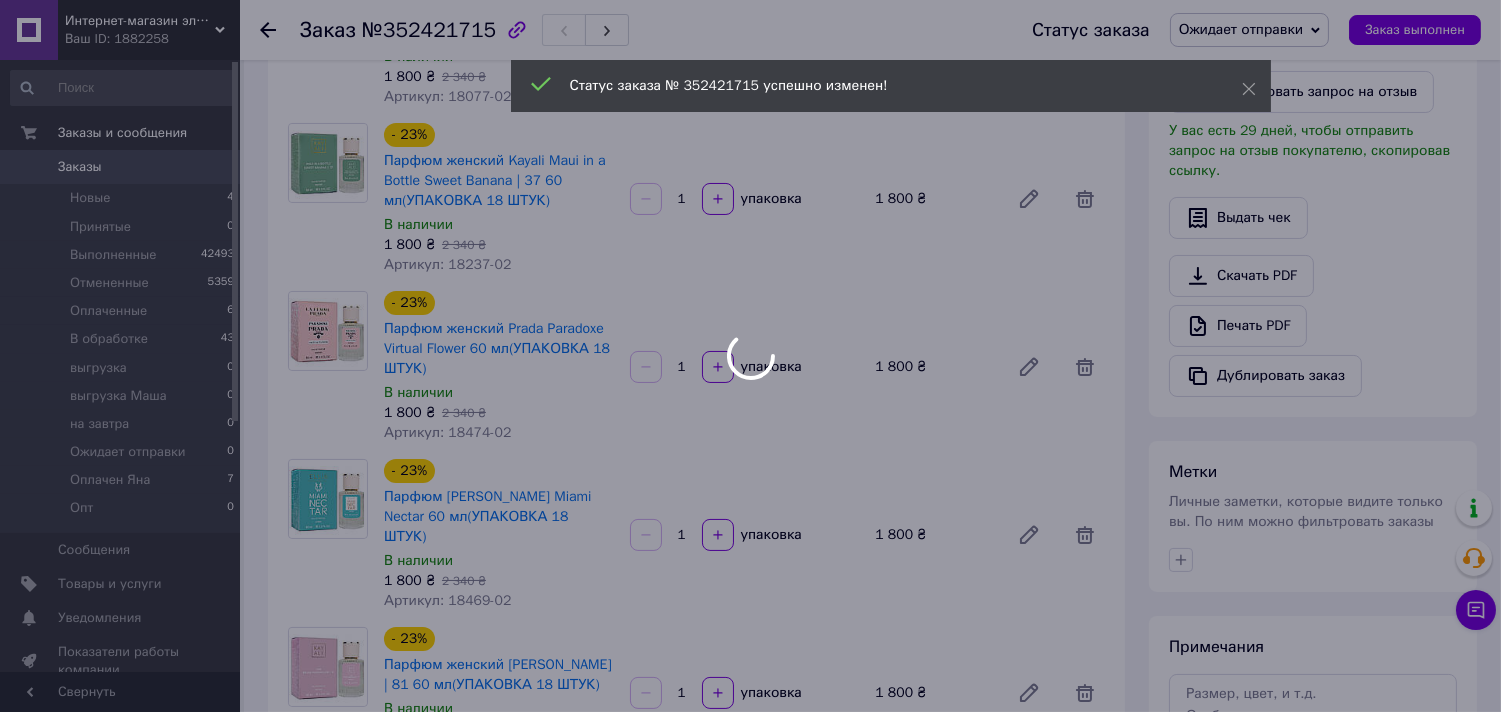 click on "Интернет-магазин элитной парфюмерии и косметики Boro Parfum Ваш ID: 1882258 Сайт Интернет-магазин элитной парфюмерии... Кабинет покупателя Проверить состояние системы Страница на портале Справка Выйти Заказы и сообщения Заказы 0 Новые 4 Принятые 0 Выполненные 42493 Отмененные 5359 Оплаченные 6 В обработке 43 выгрузка 0 выгрузка Маша 0 на завтра 0 Ожидает отправки 0 Оплачен Яна 7 Опт 0 Сообщения 0 Товары и услуги Уведомления 0 0 Показатели работы компании Панель управления Отзывы Покупатели Каталог ProSale Аналитика Маркет Заказ 1" at bounding box center (750, 635) 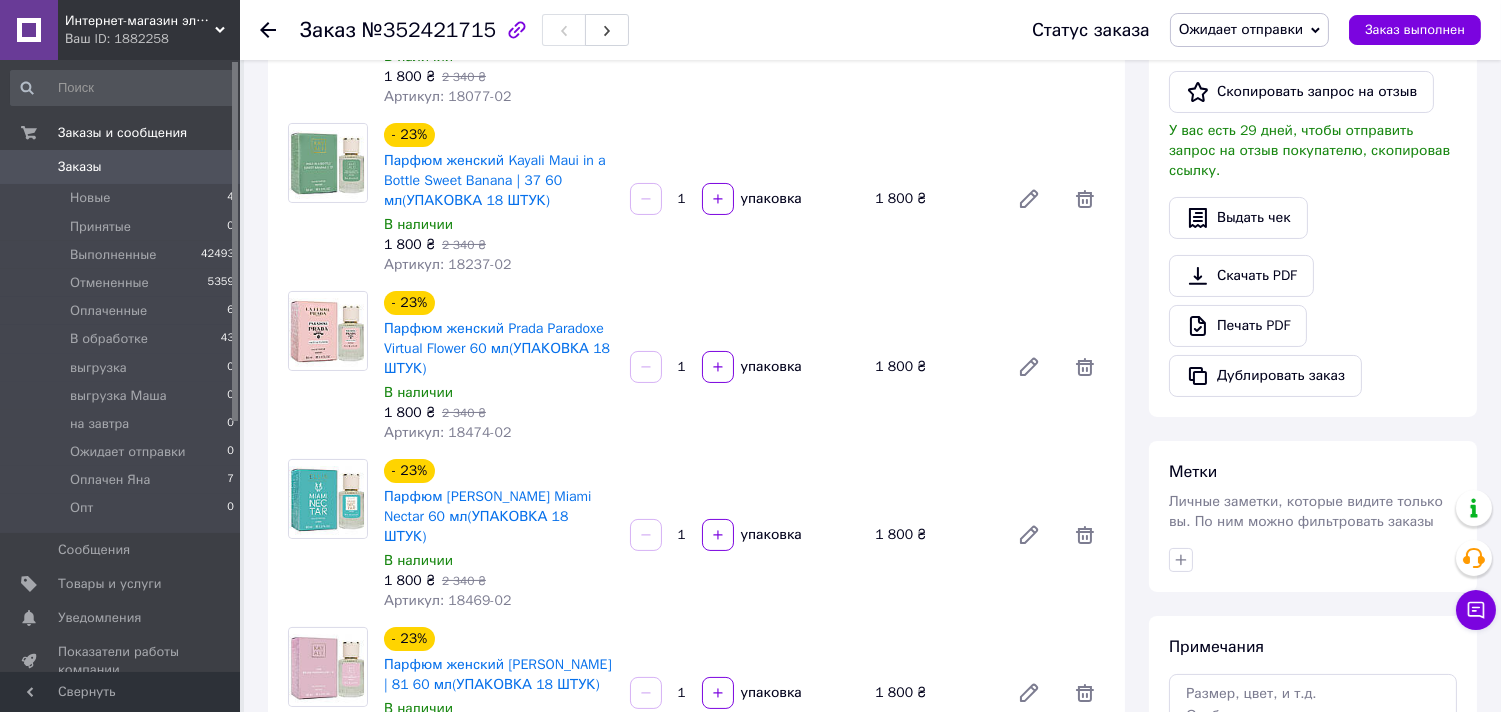 click 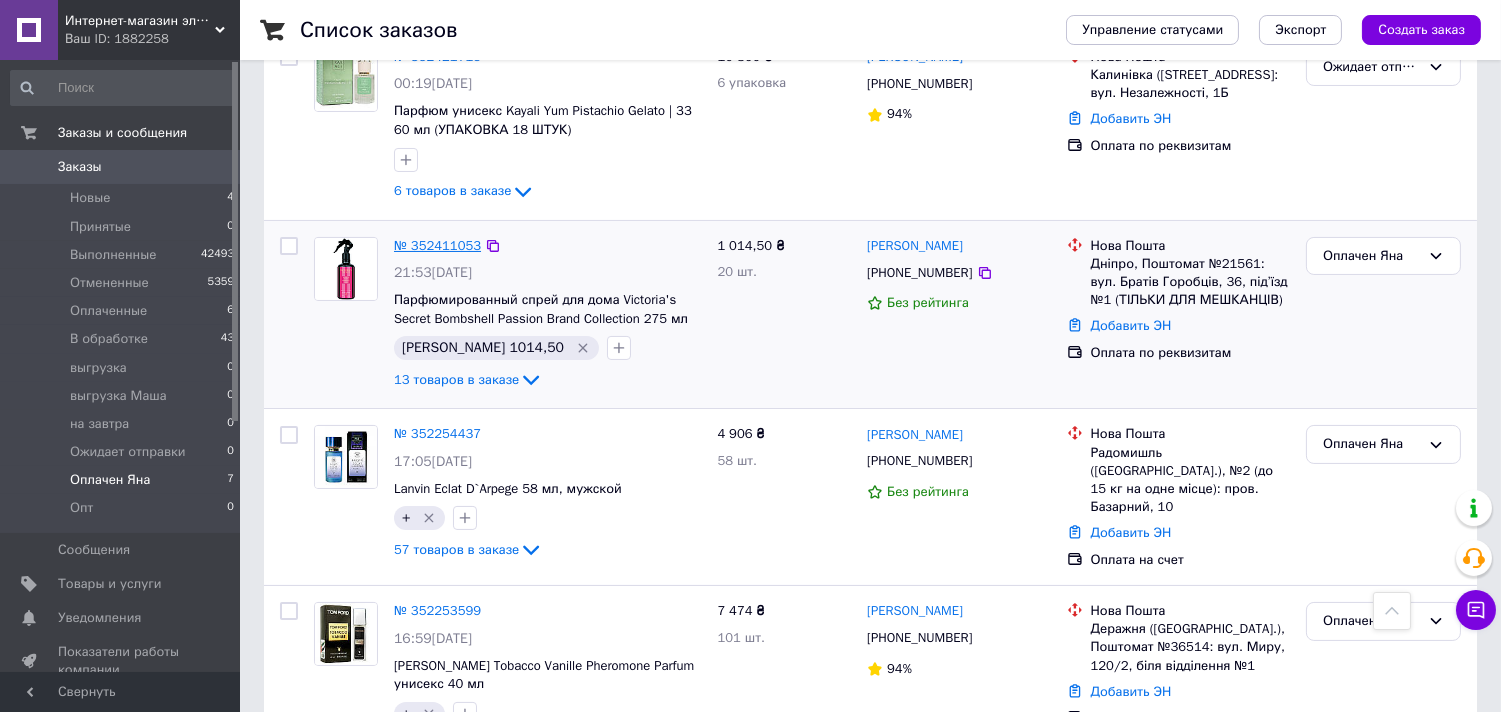 click on "№ 352411053" at bounding box center [437, 245] 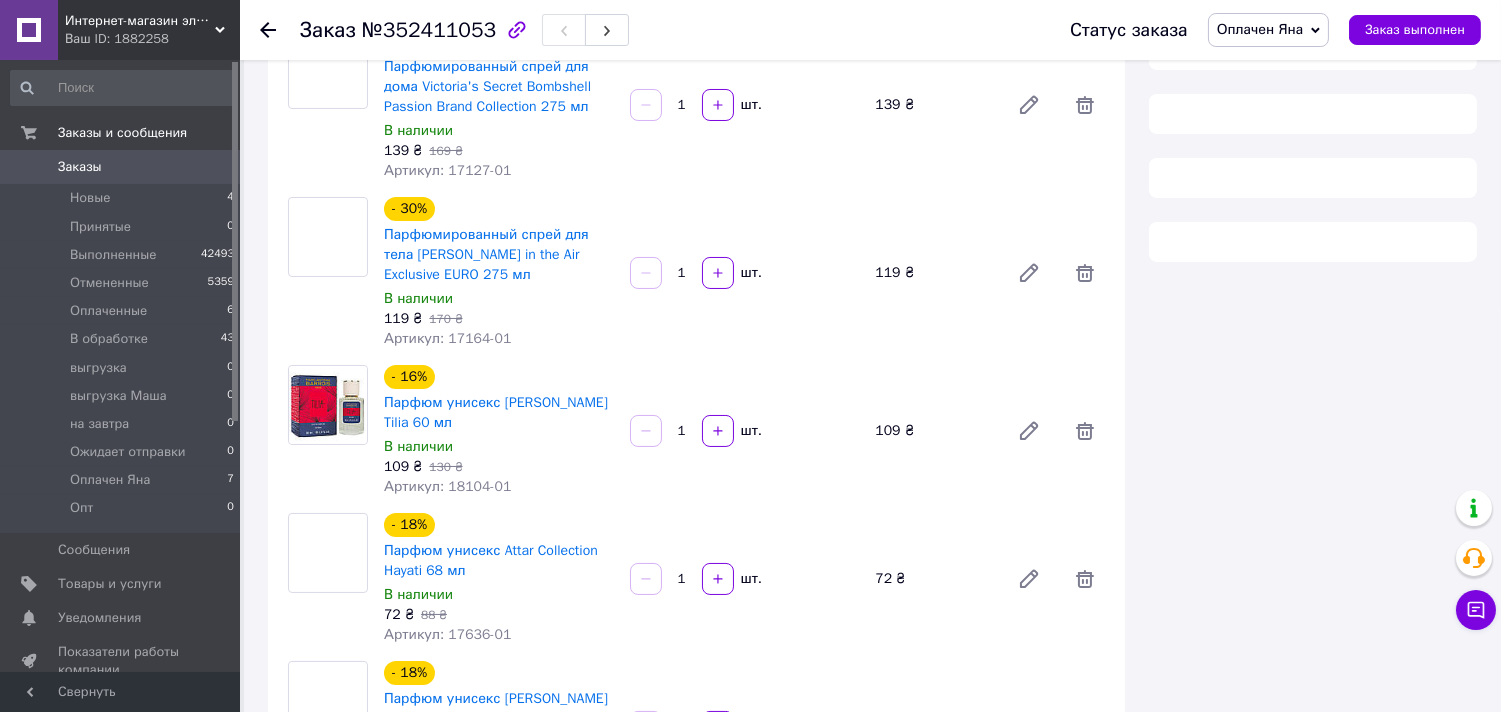 scroll, scrollTop: 444, scrollLeft: 0, axis: vertical 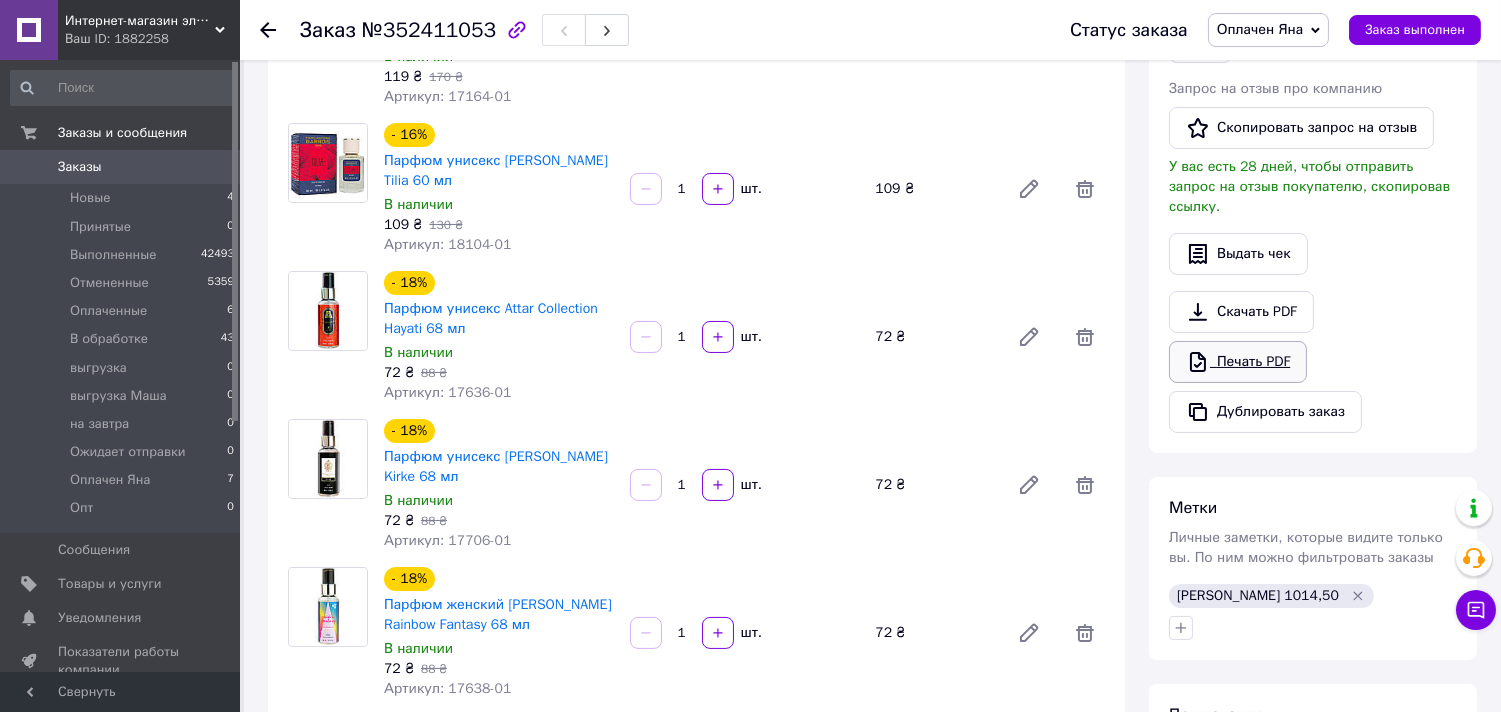 click on "Печать PDF" at bounding box center (1238, 362) 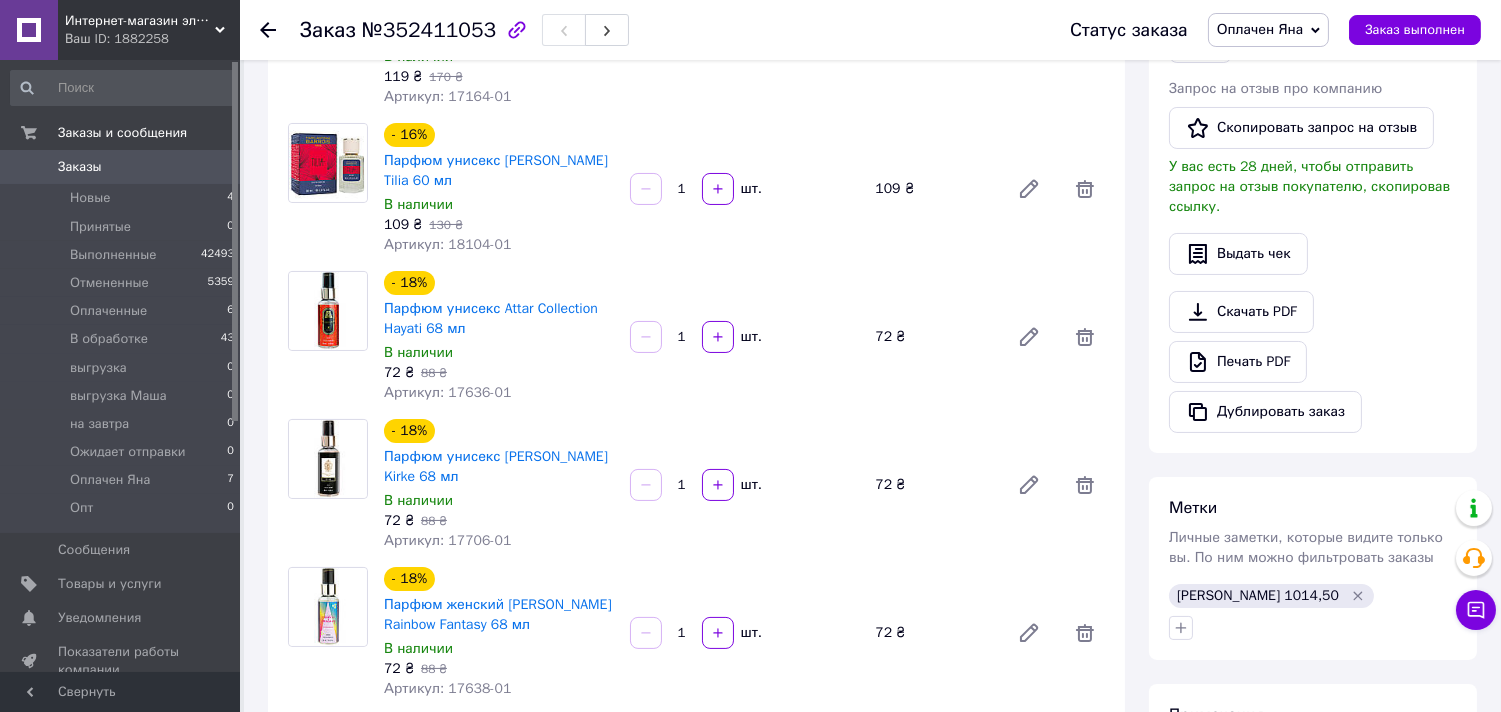 click on "Оплачен Яна" at bounding box center [1260, 29] 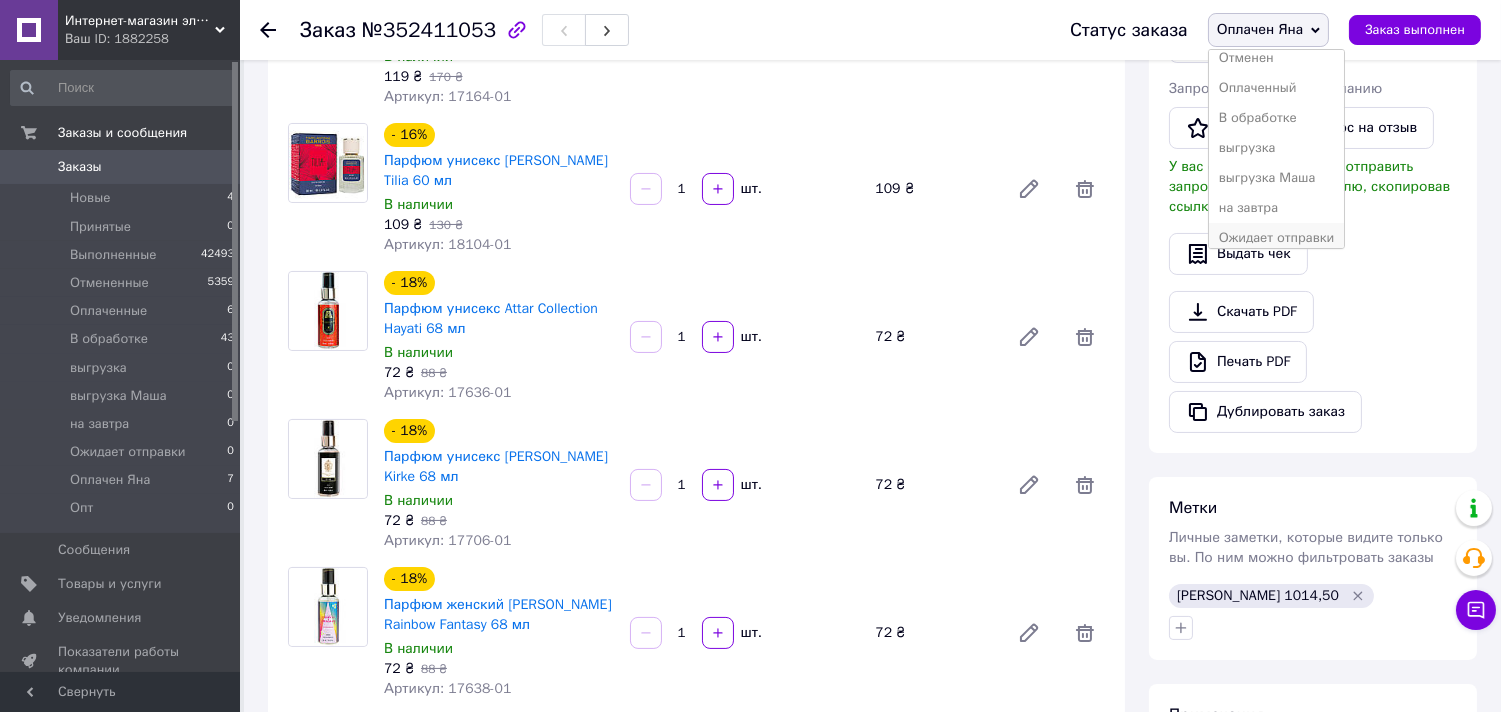 scroll, scrollTop: 112, scrollLeft: 0, axis: vertical 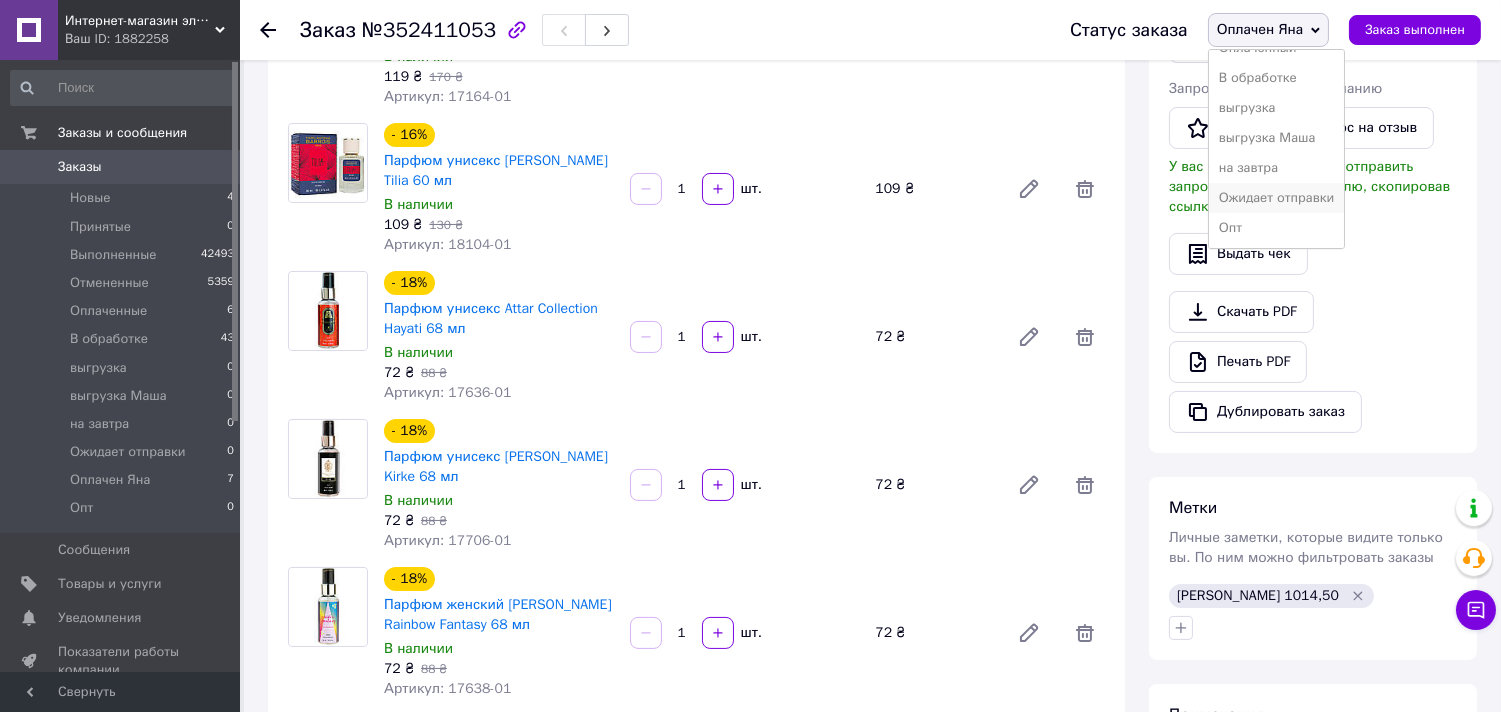 click on "Ожидает отправки" at bounding box center [1277, 198] 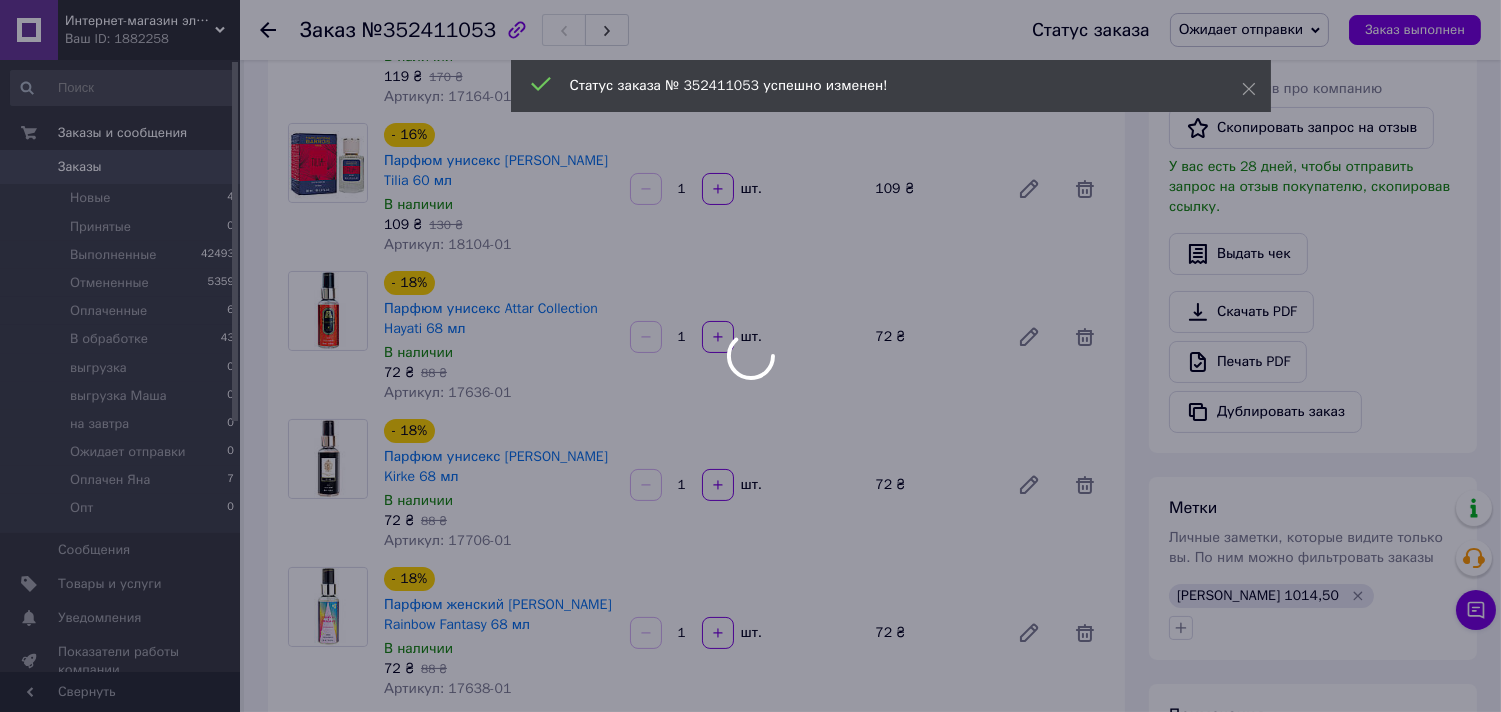 click 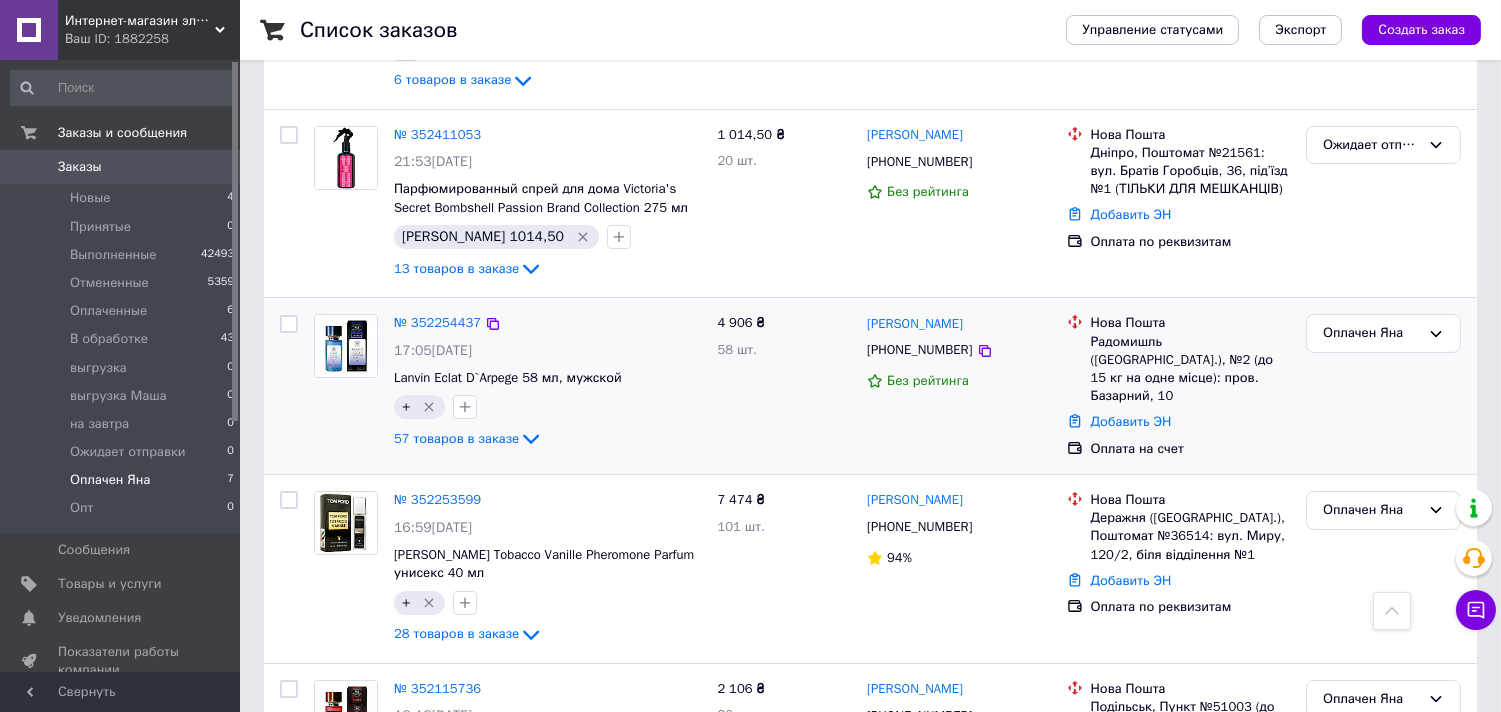 click at bounding box center [289, 324] 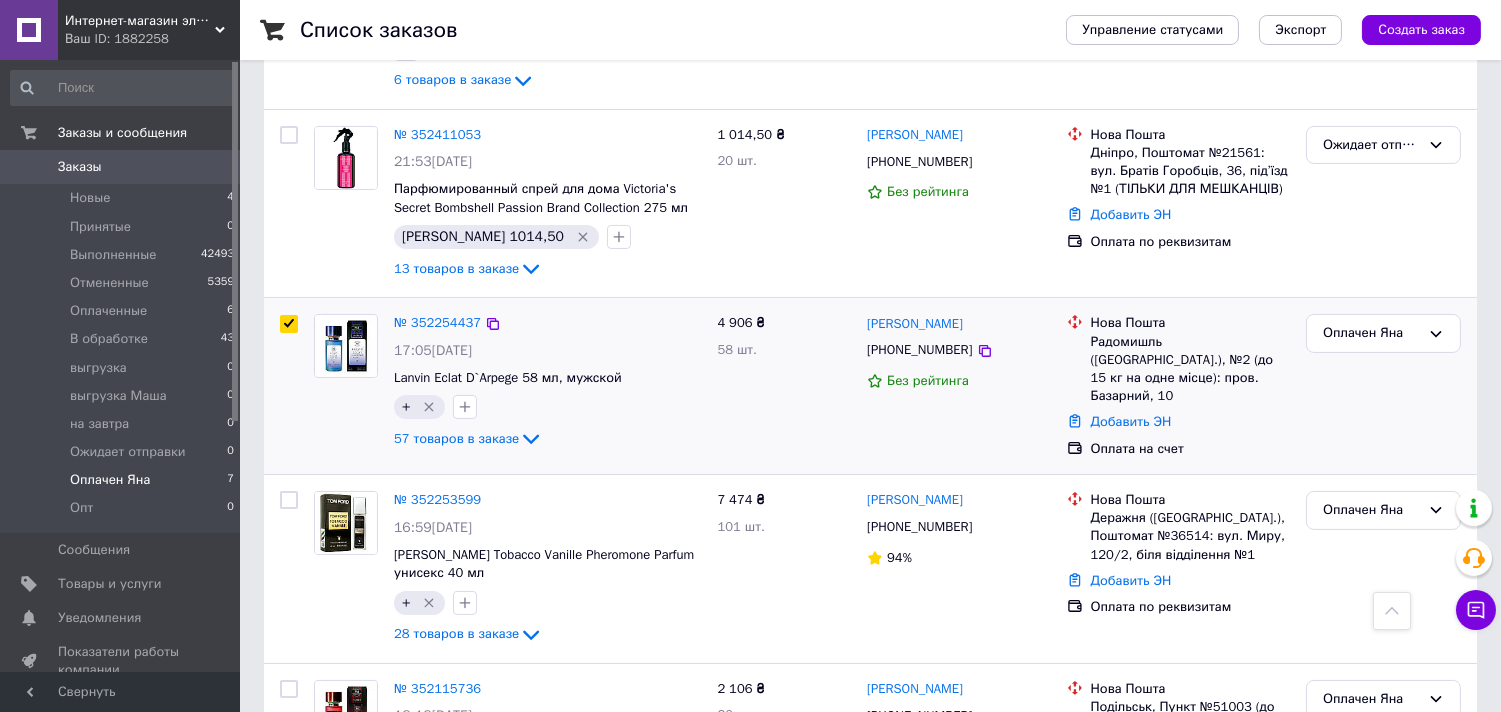 checkbox on "true" 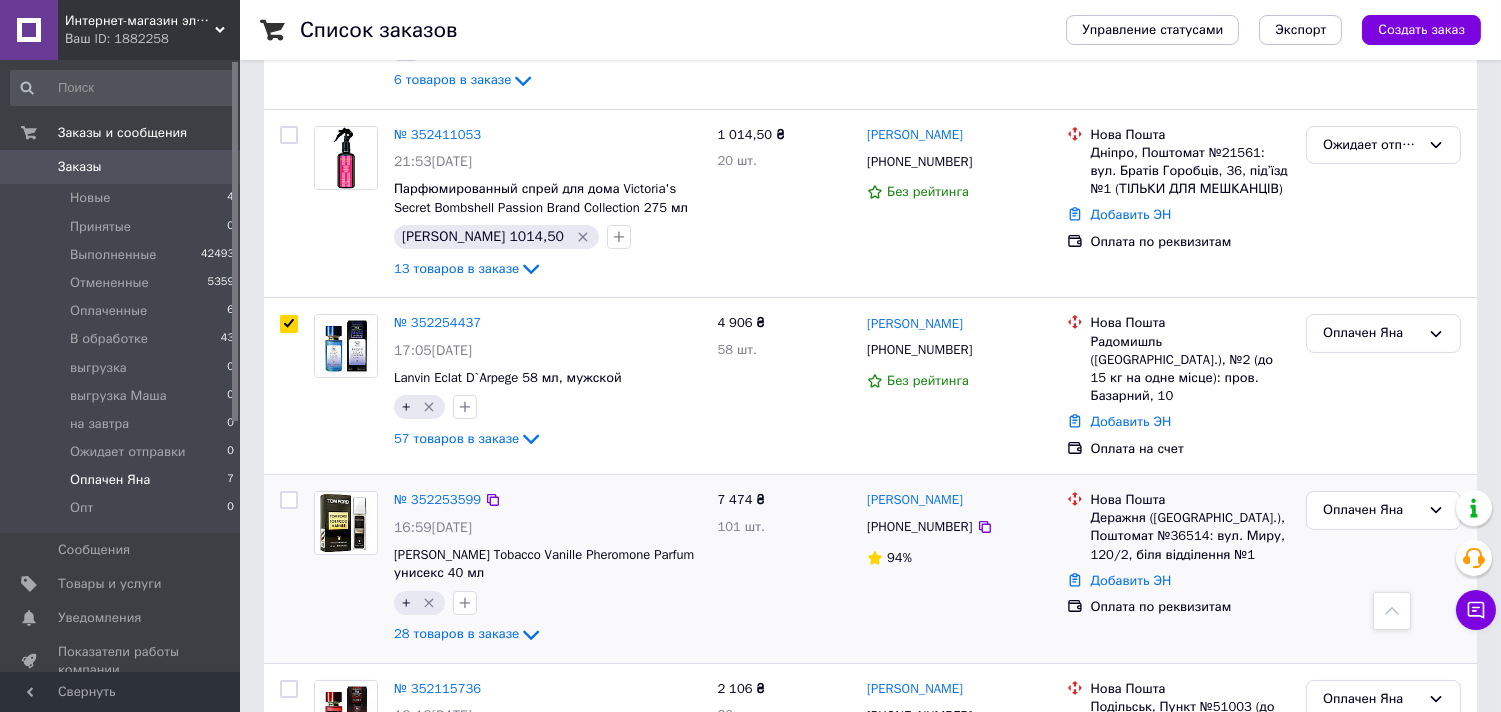 click at bounding box center (289, 500) 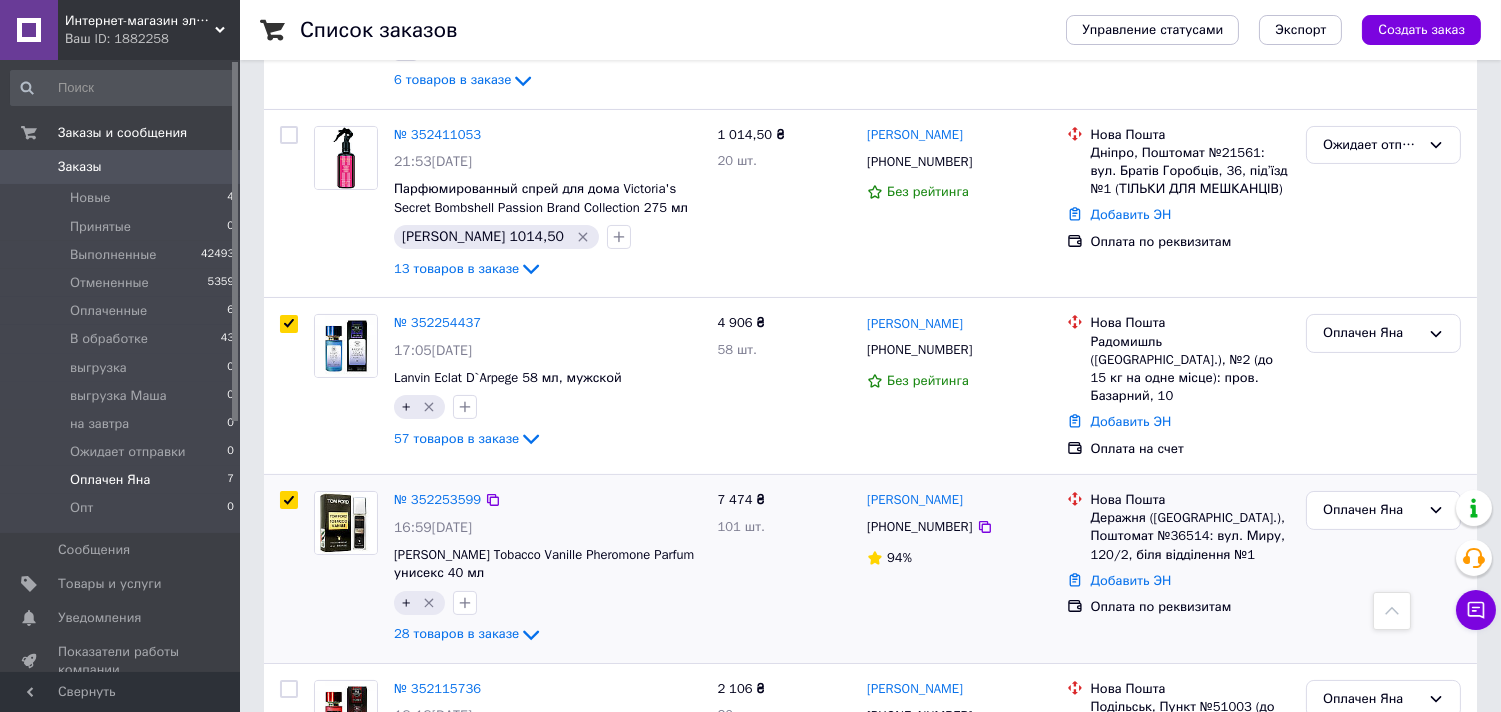 checkbox on "true" 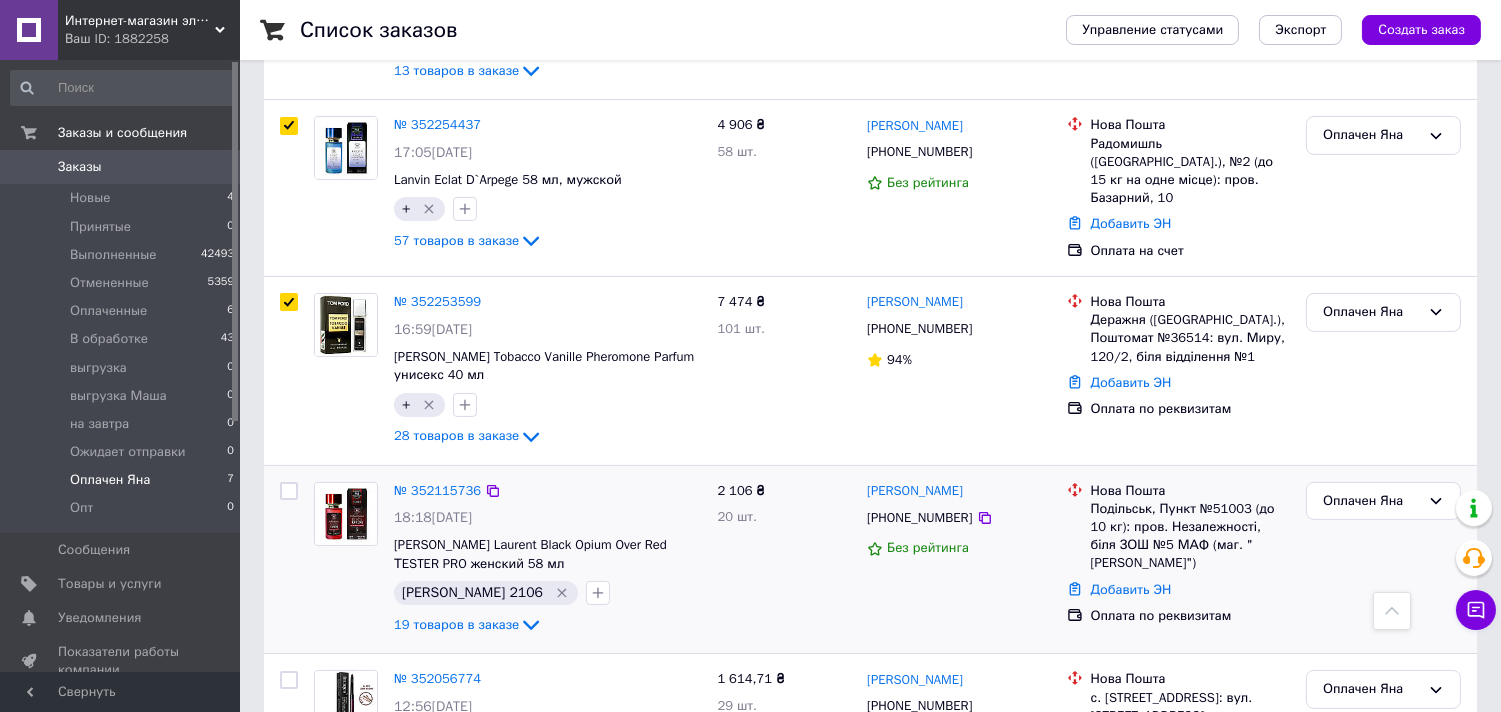 scroll, scrollTop: 888, scrollLeft: 0, axis: vertical 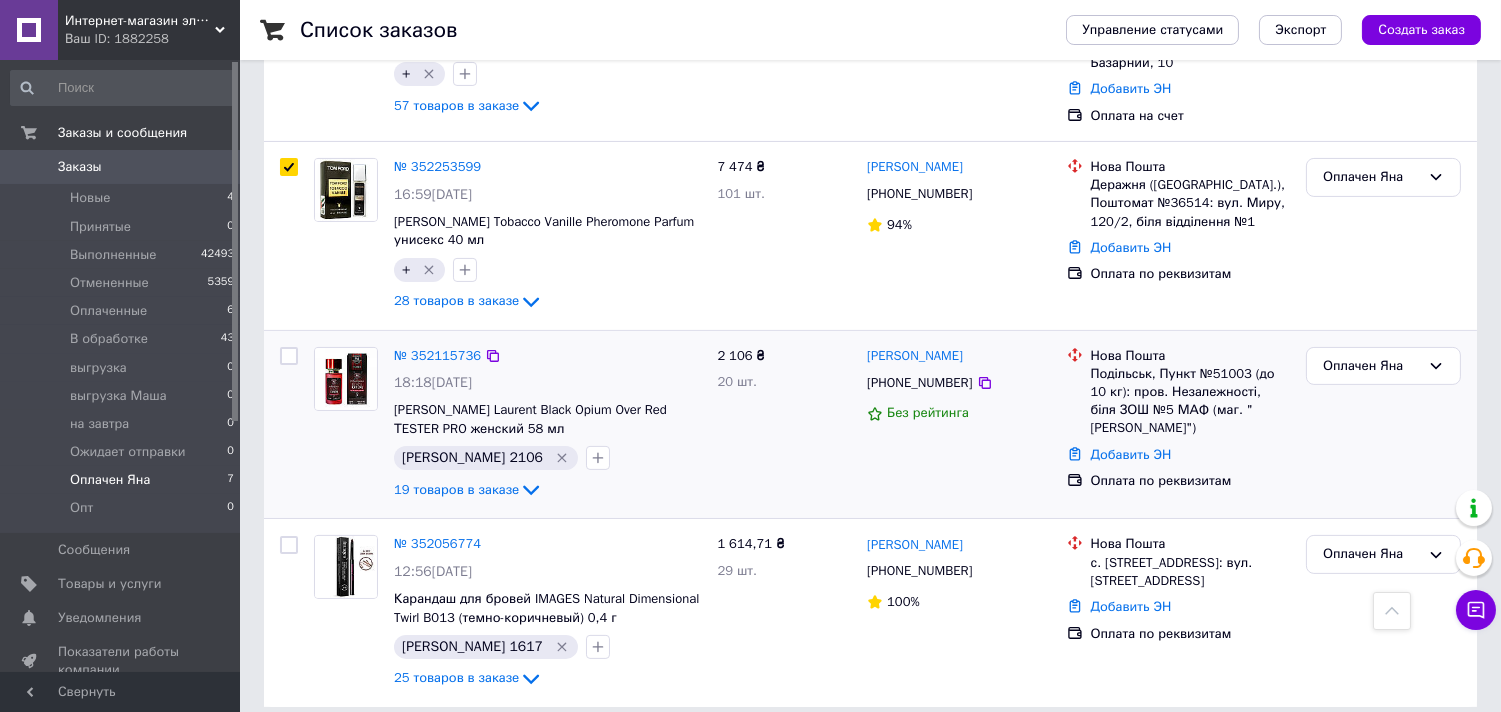 click at bounding box center (289, 356) 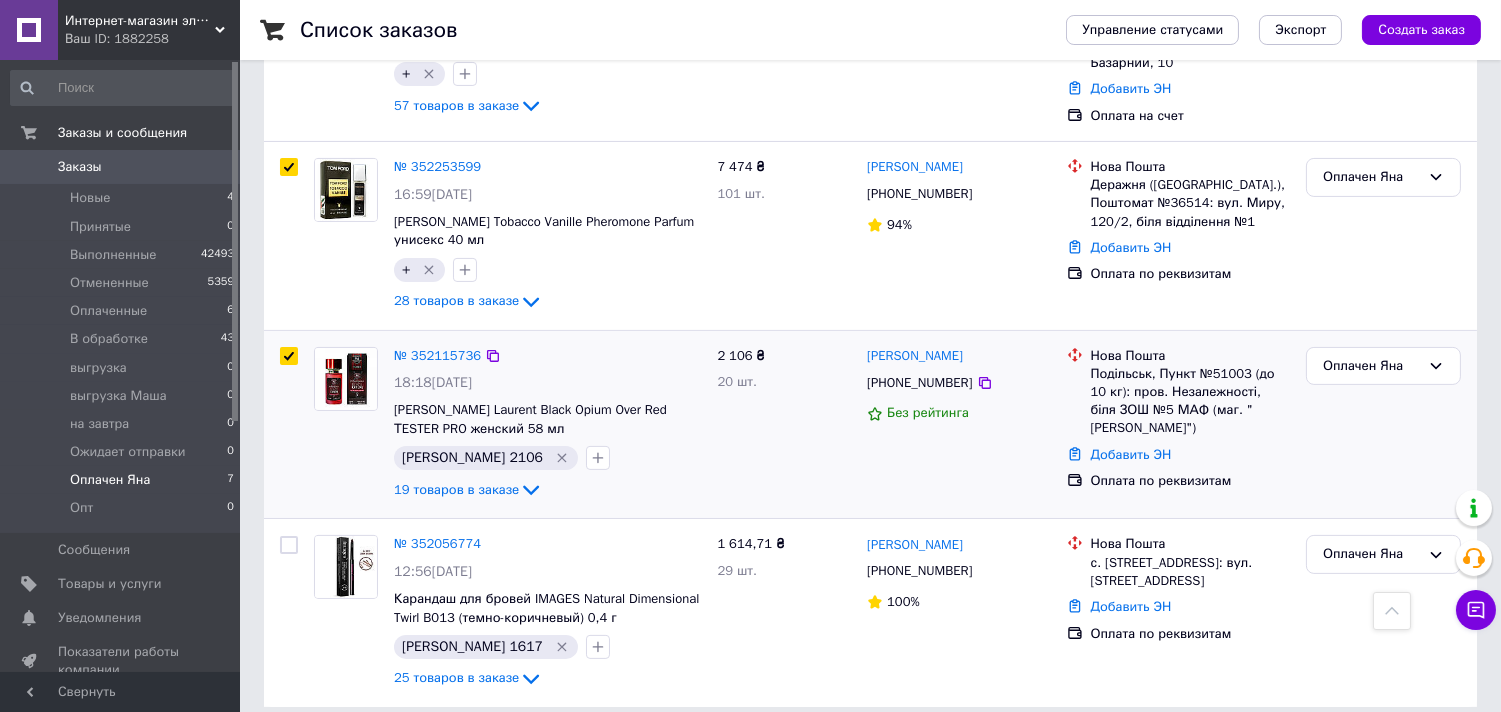 checkbox on "true" 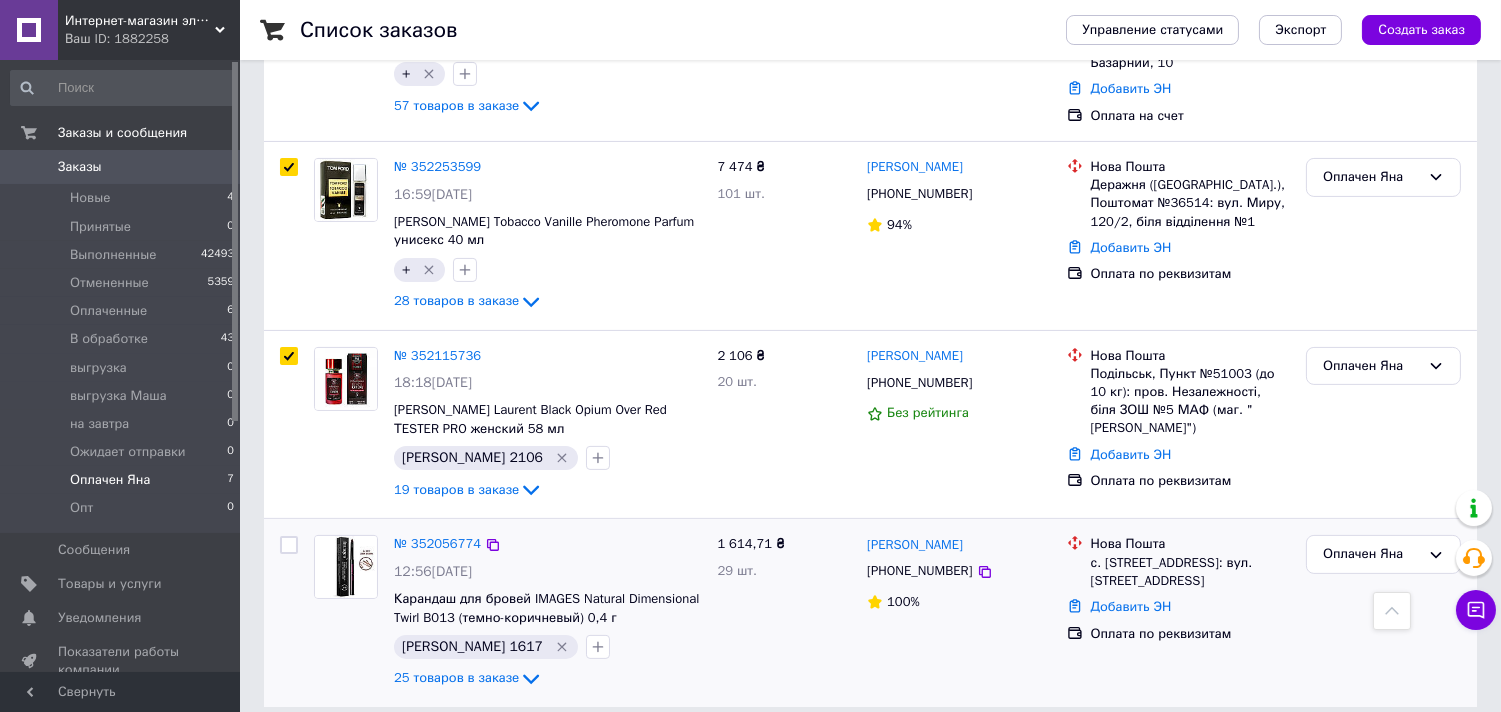 checkbox on "true" 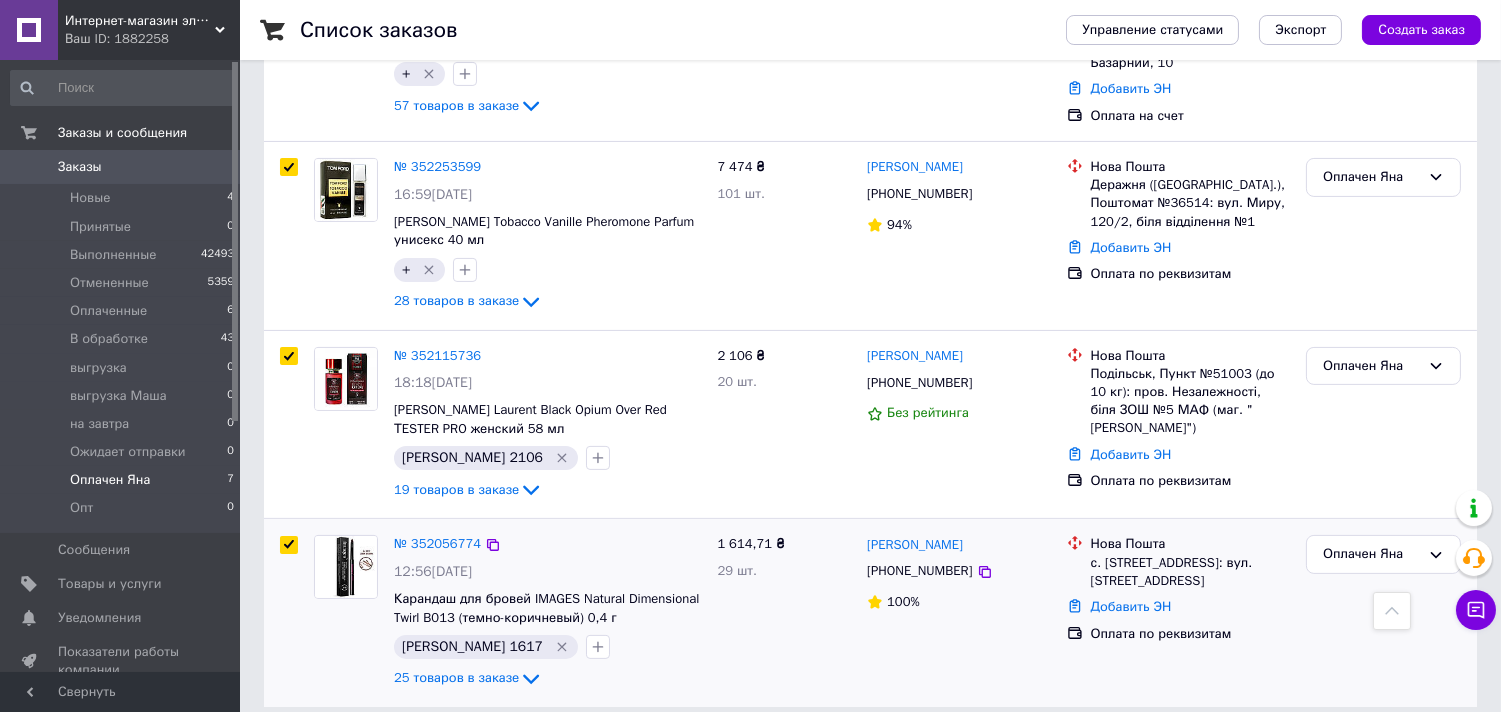 checkbox on "true" 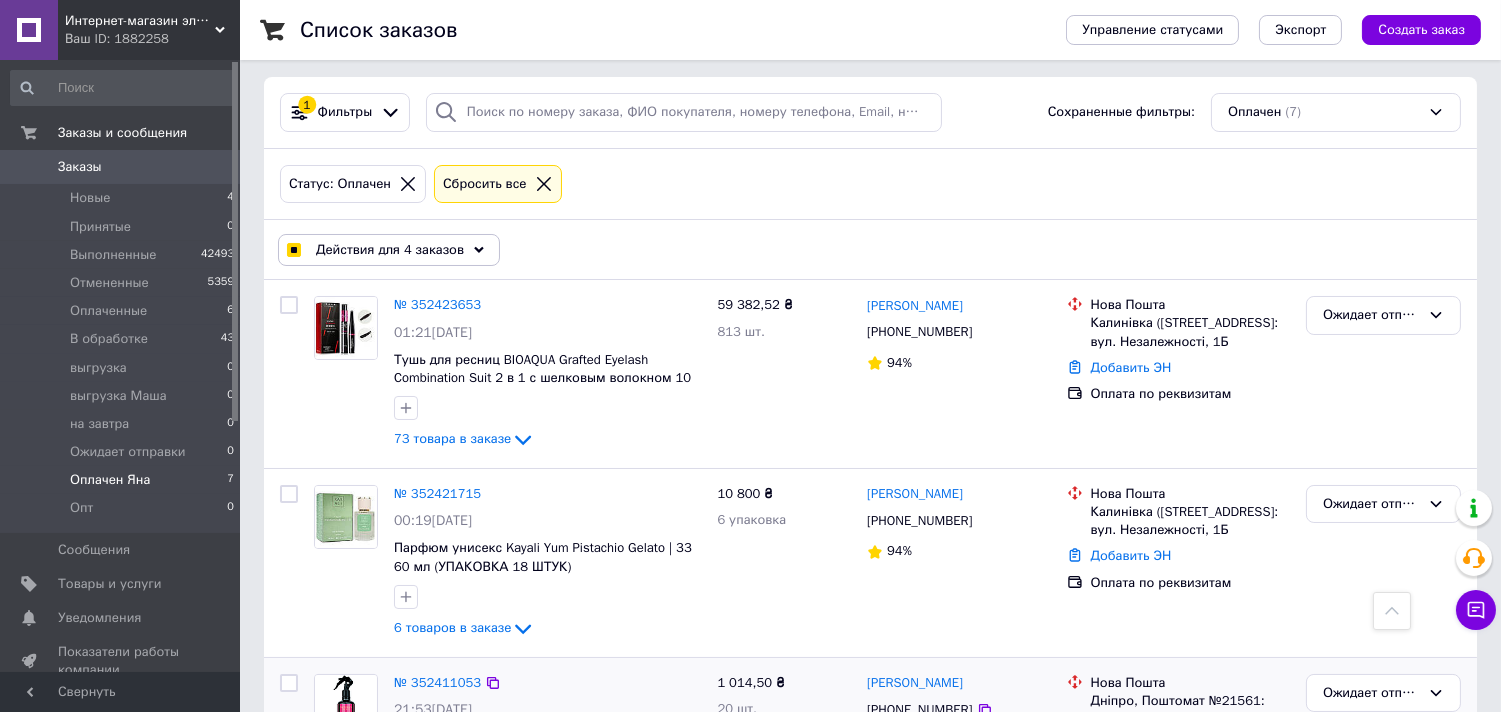scroll, scrollTop: 0, scrollLeft: 0, axis: both 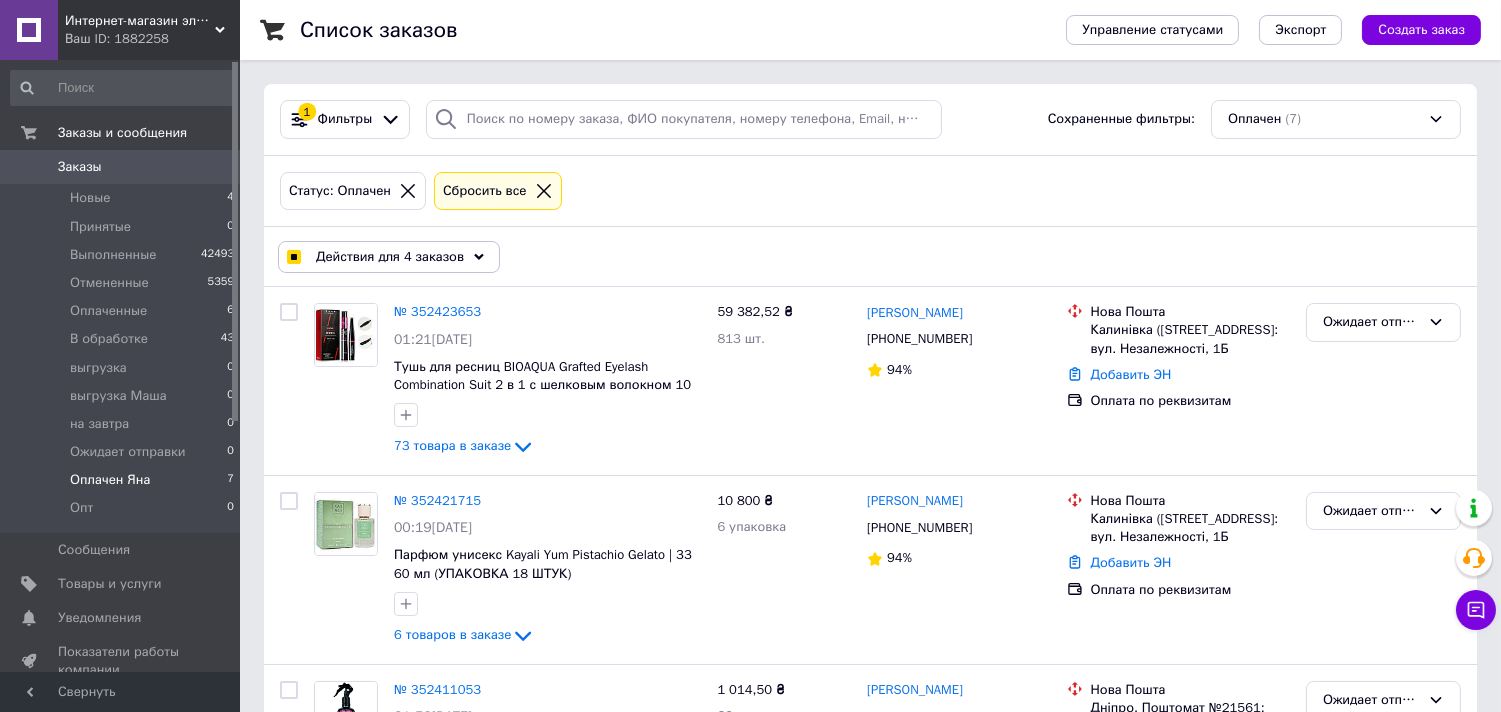 click on "Действия для 4 заказов" at bounding box center [389, 257] 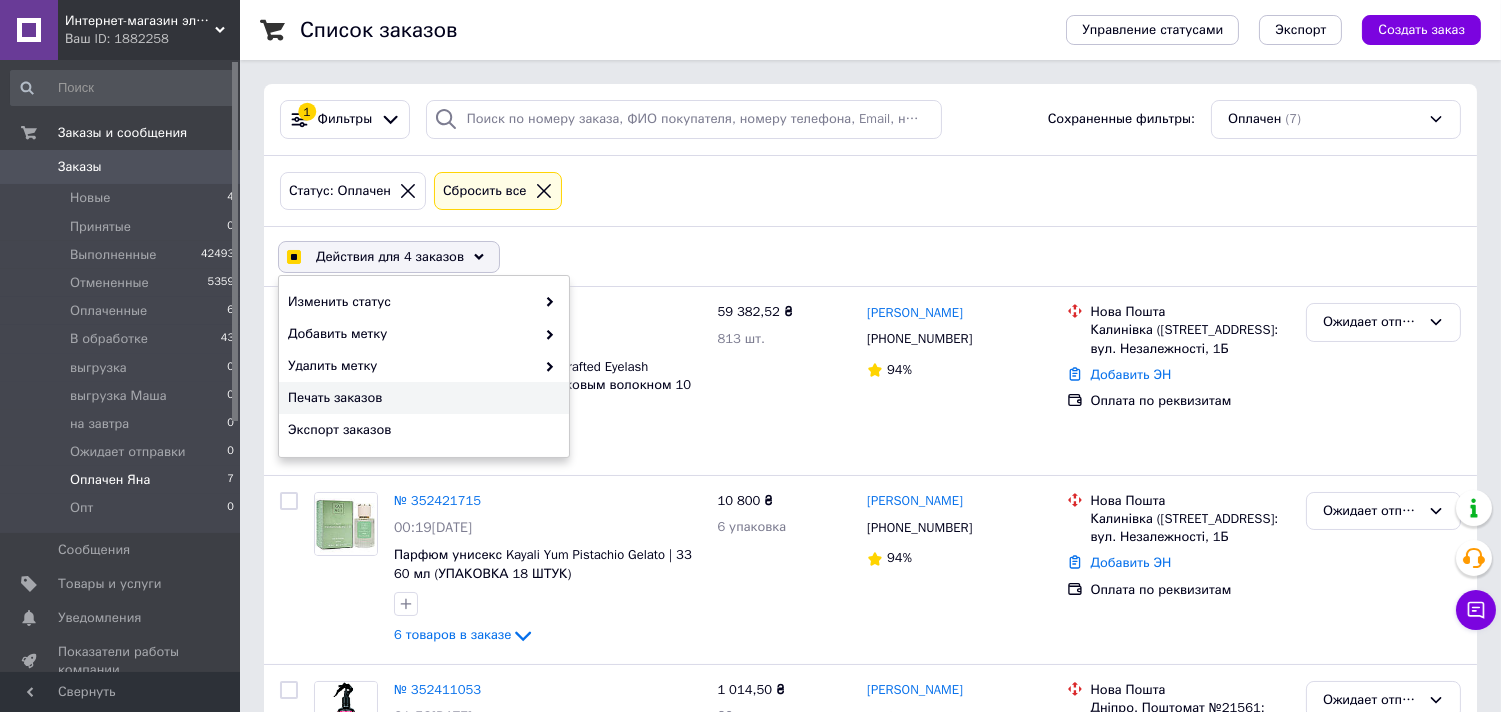 click on "Печать заказов" at bounding box center (421, 398) 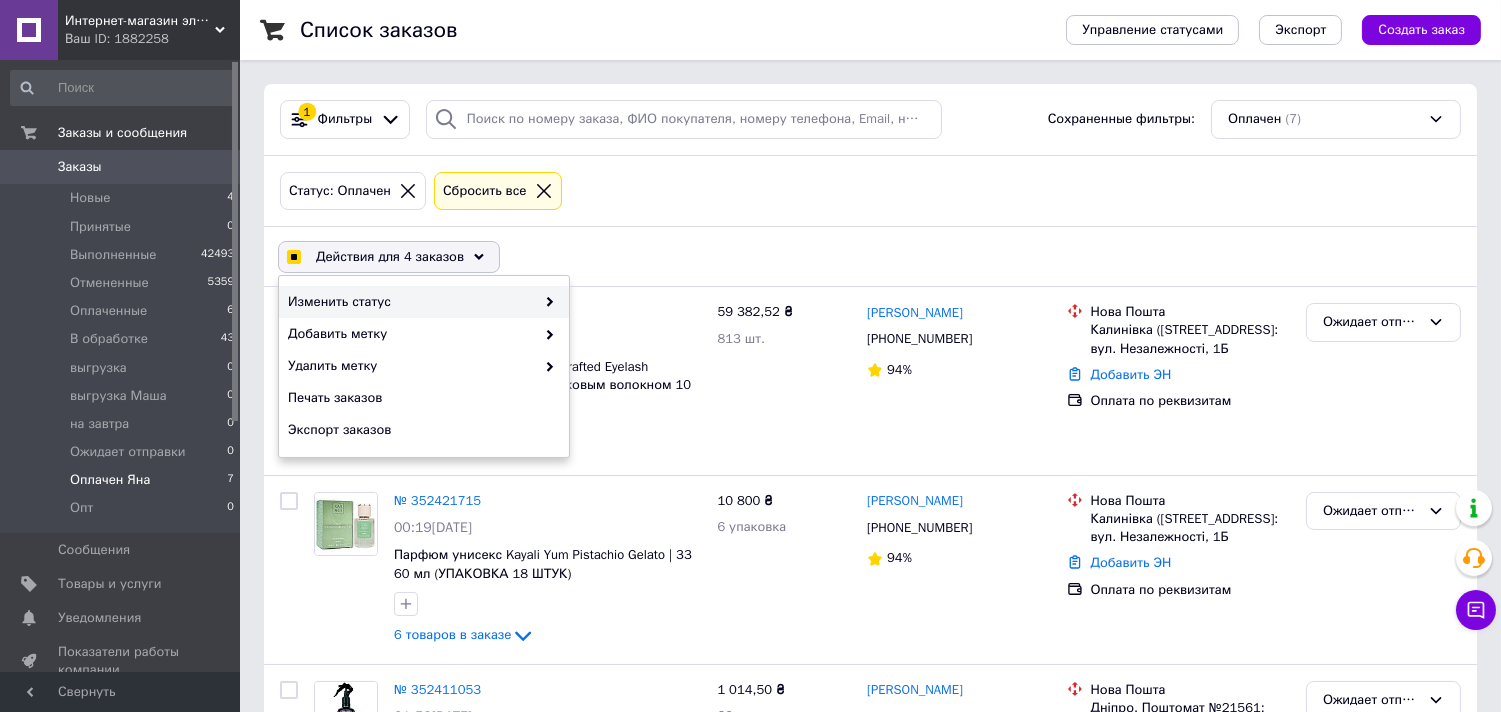 click 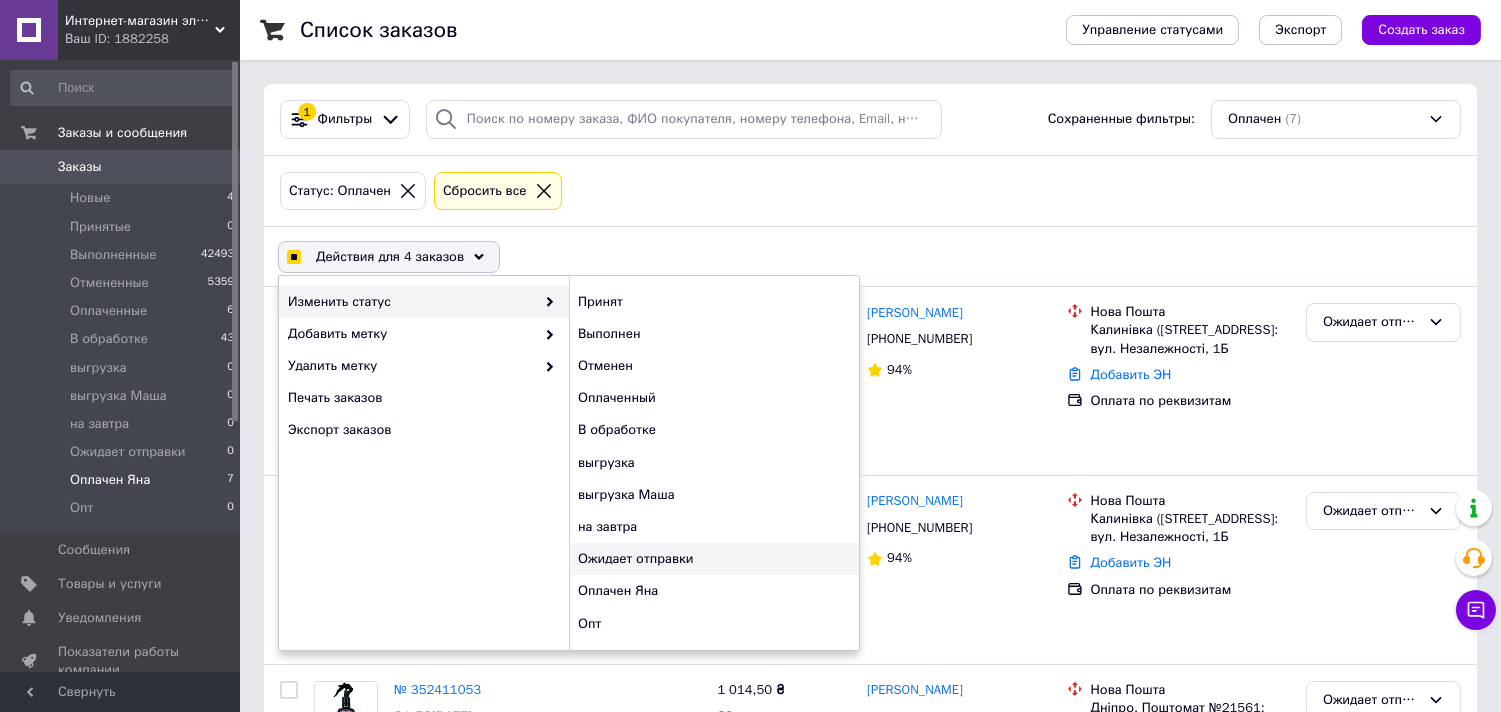 click on "Ожидает отправки" at bounding box center [714, 559] 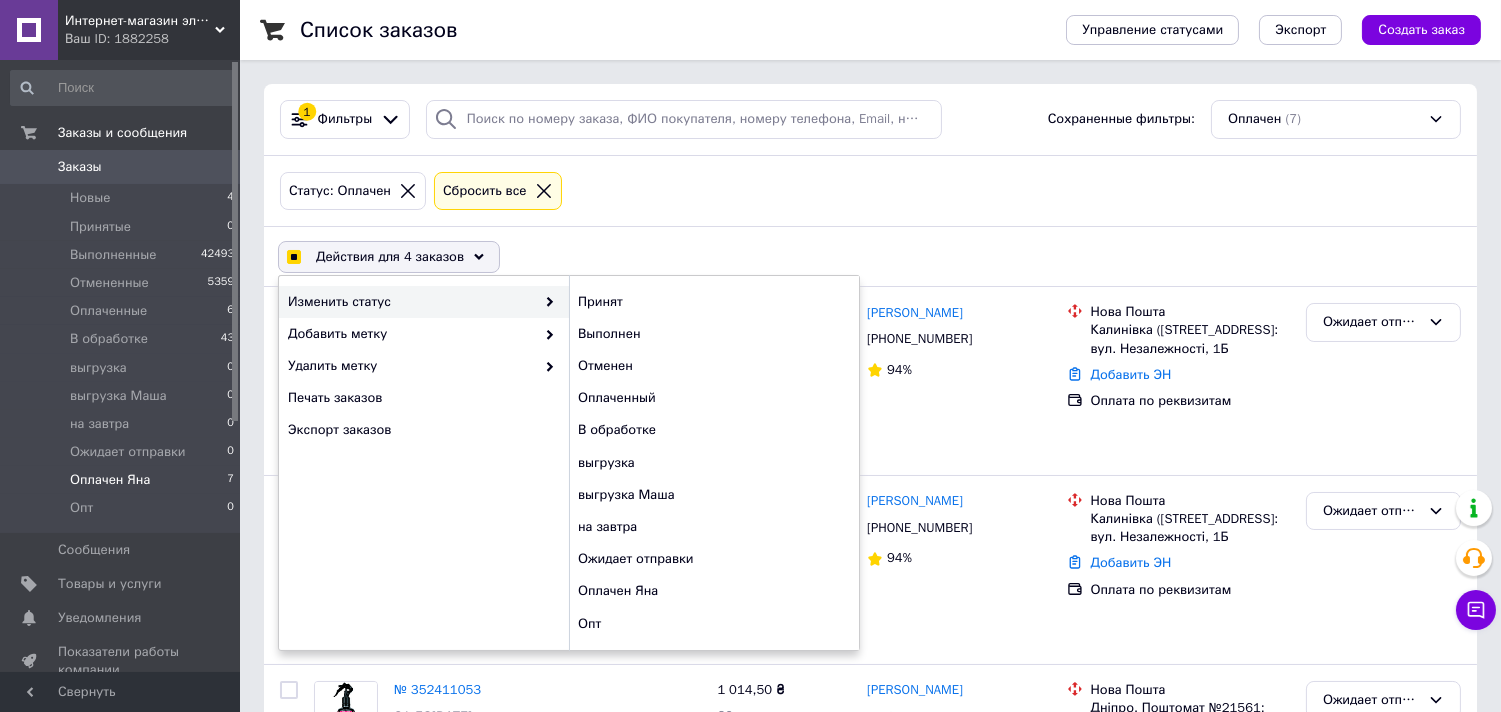 checkbox on "false" 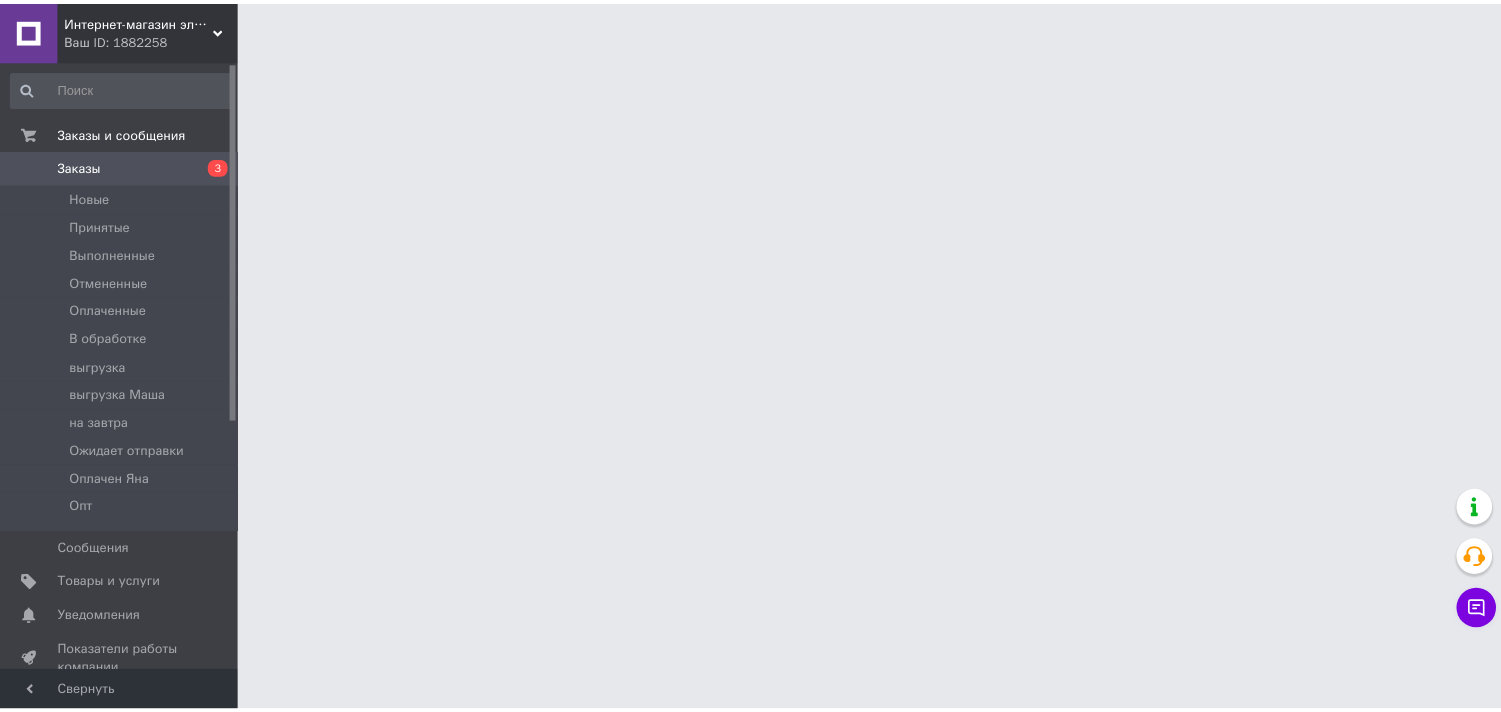 scroll, scrollTop: 0, scrollLeft: 0, axis: both 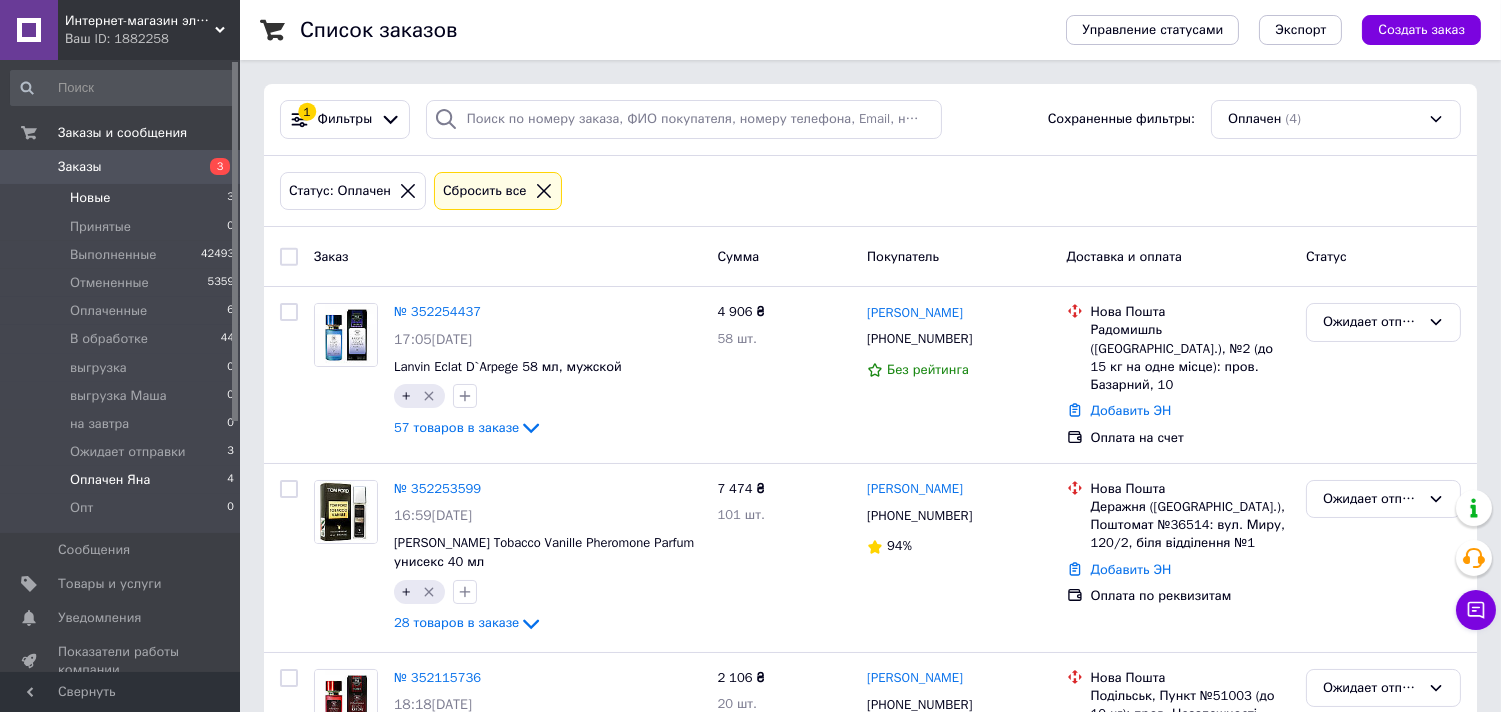 click on "Новые" at bounding box center [90, 198] 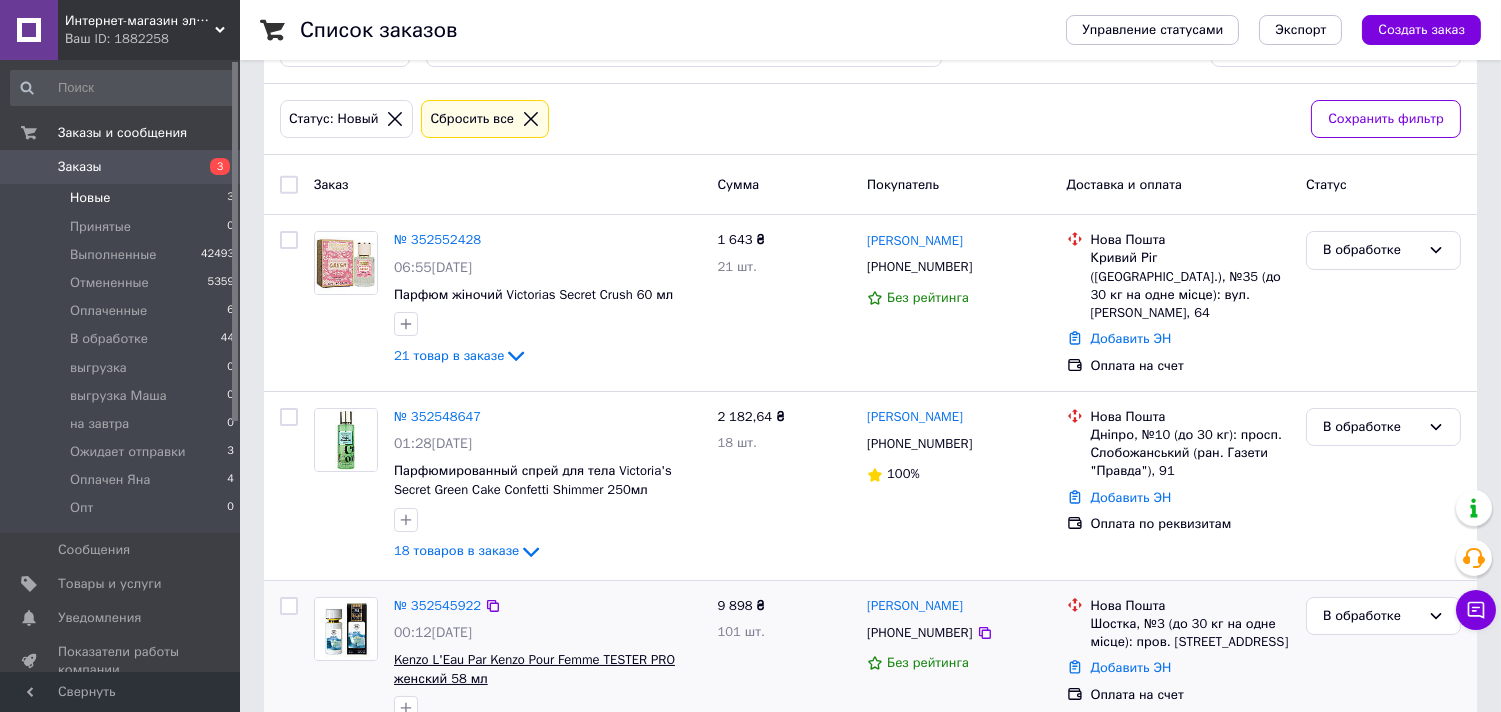scroll, scrollTop: 0, scrollLeft: 0, axis: both 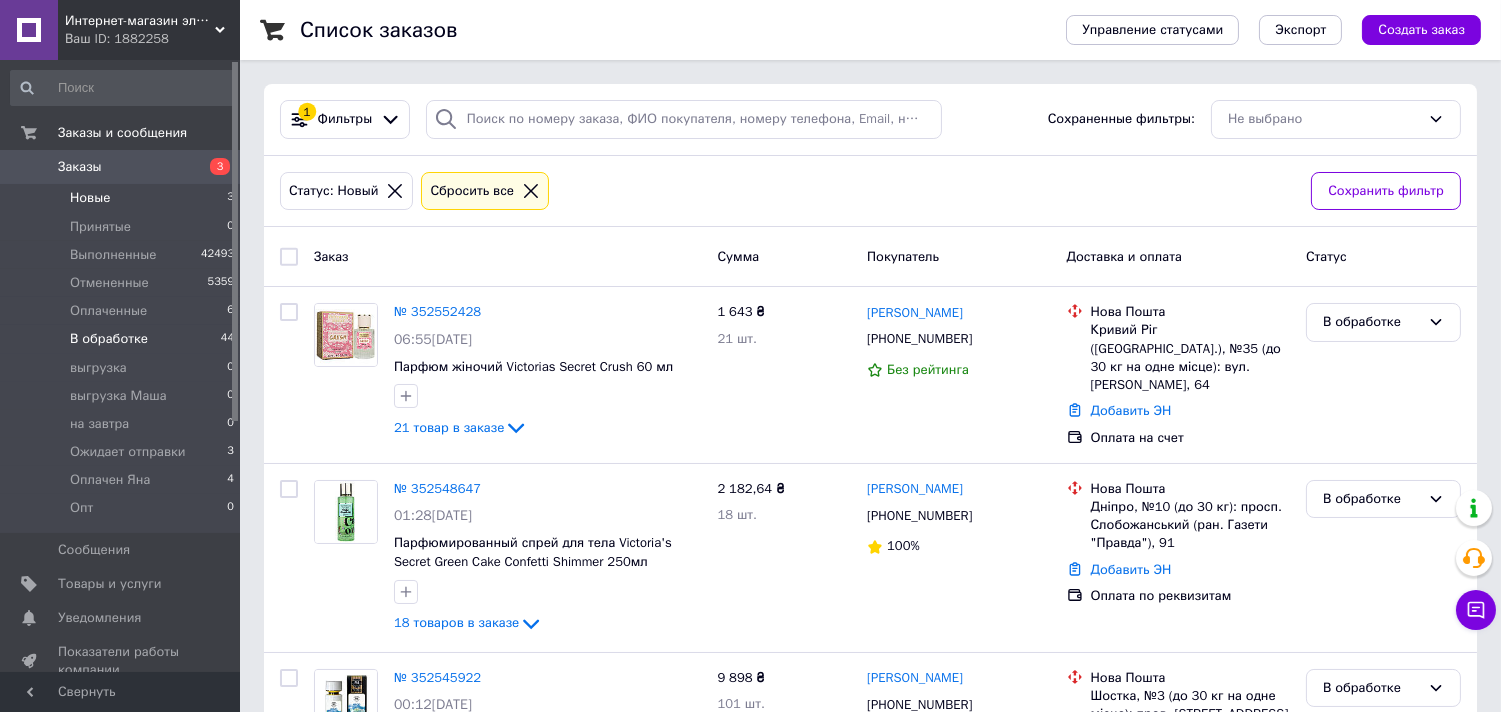 click on "В обработке" at bounding box center (109, 339) 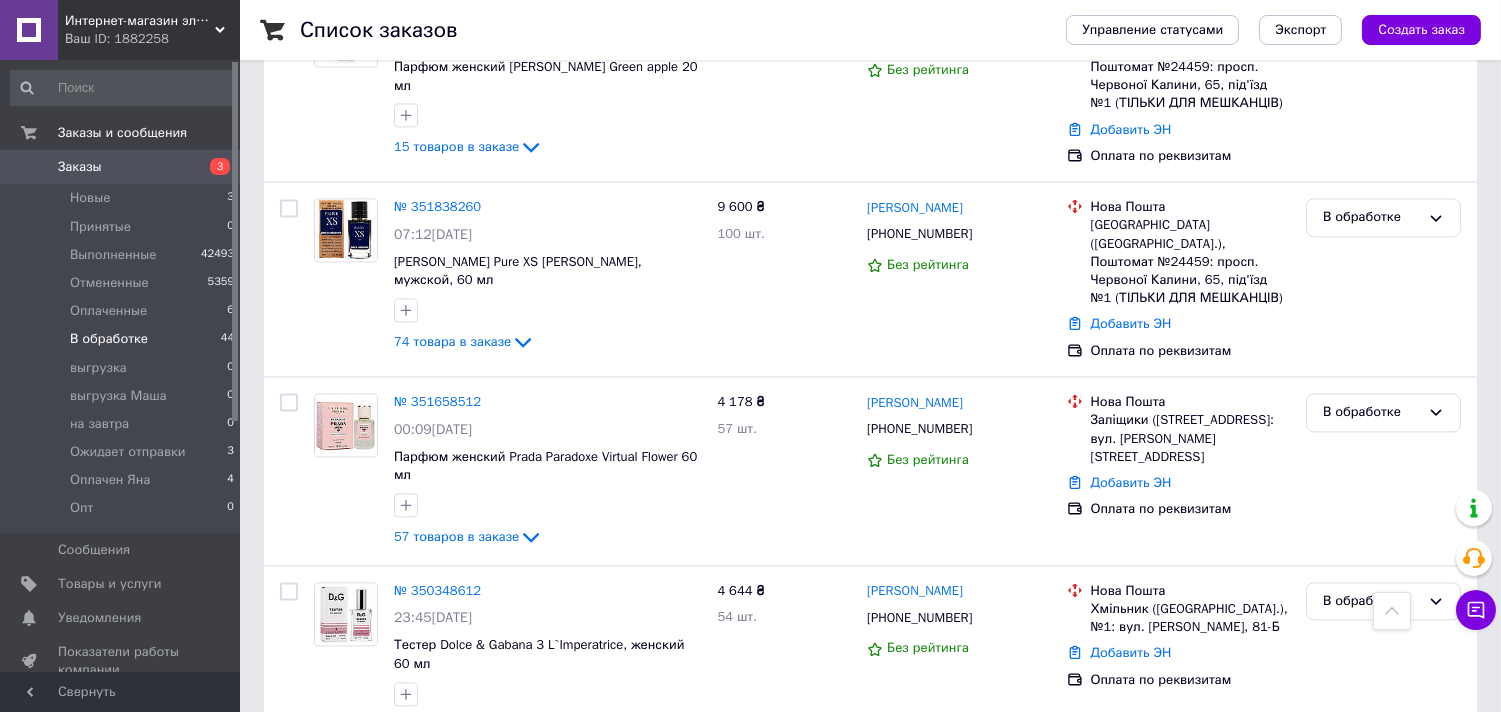 scroll, scrollTop: 7760, scrollLeft: 0, axis: vertical 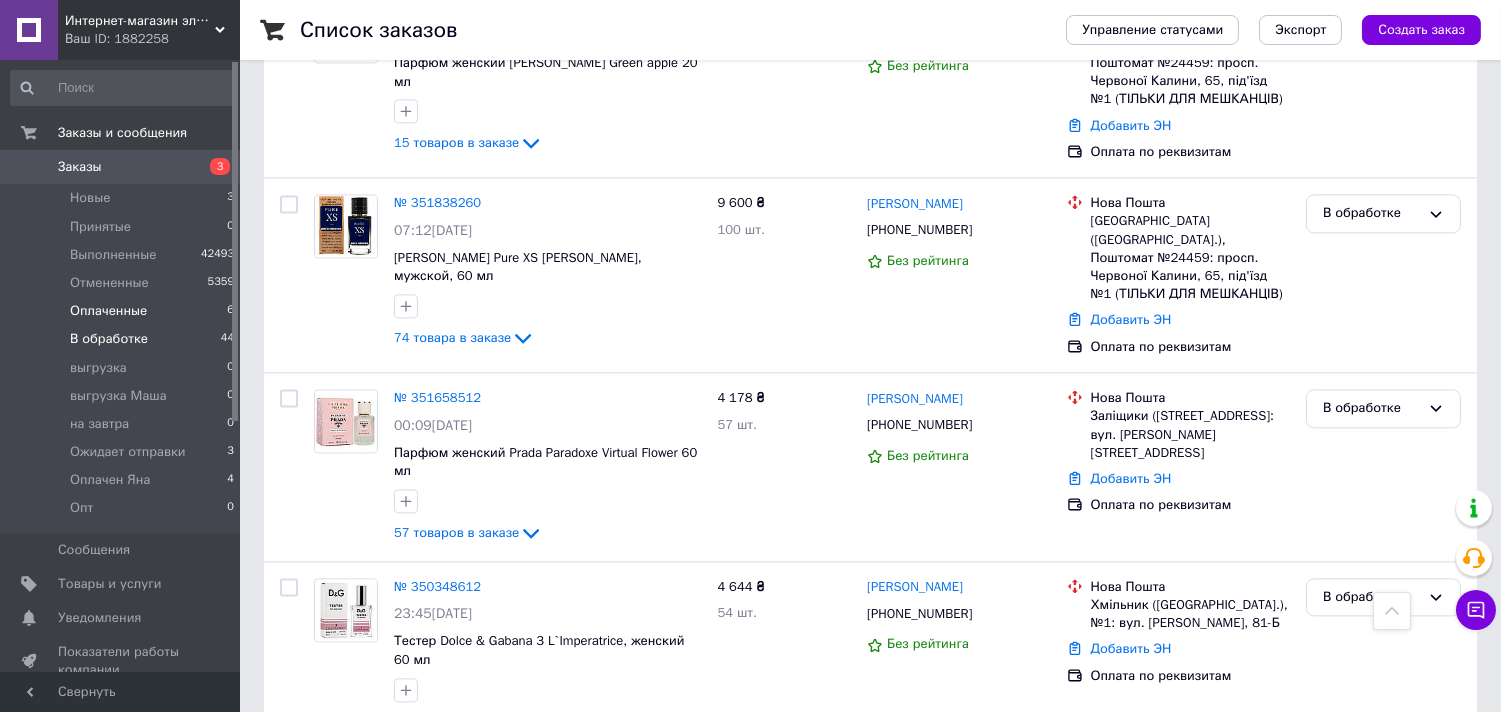 click on "Оплаченные" at bounding box center [108, 311] 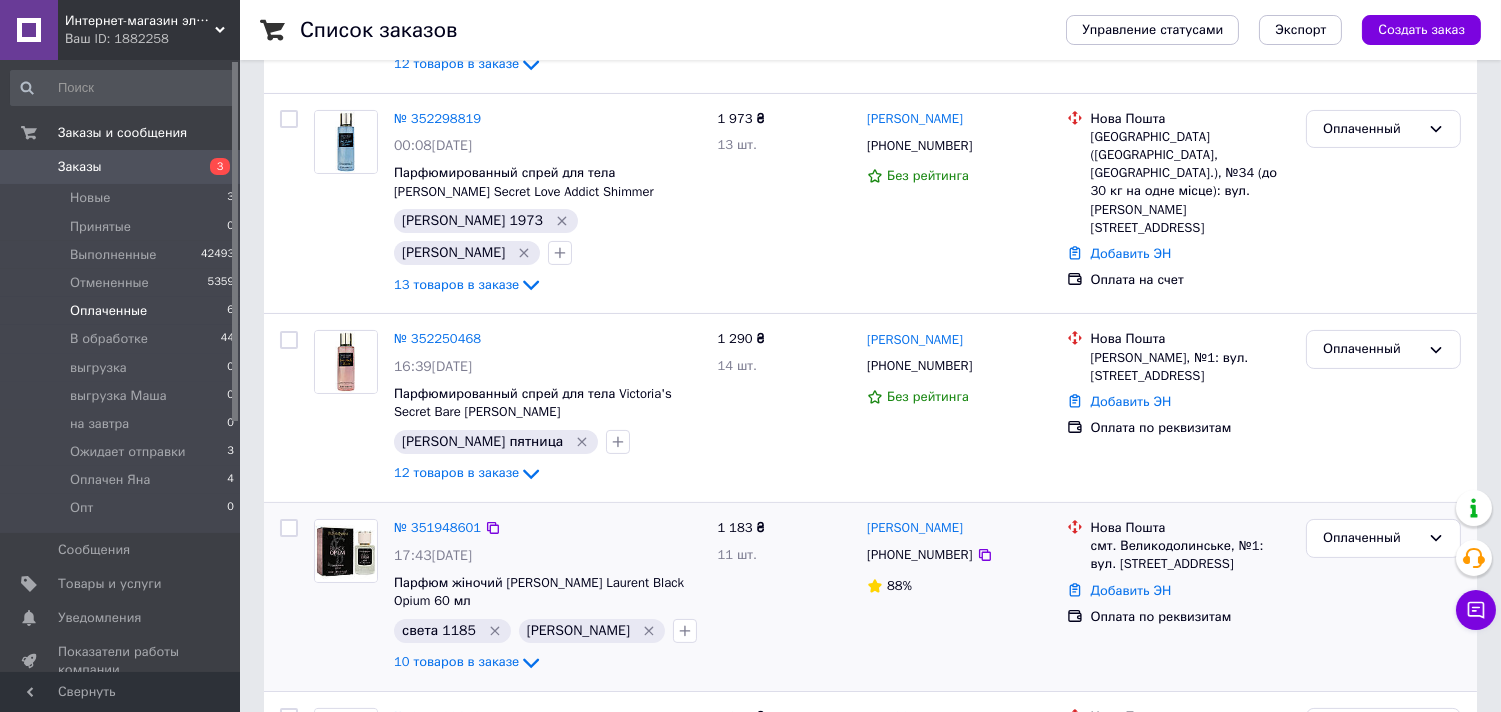scroll, scrollTop: 666, scrollLeft: 0, axis: vertical 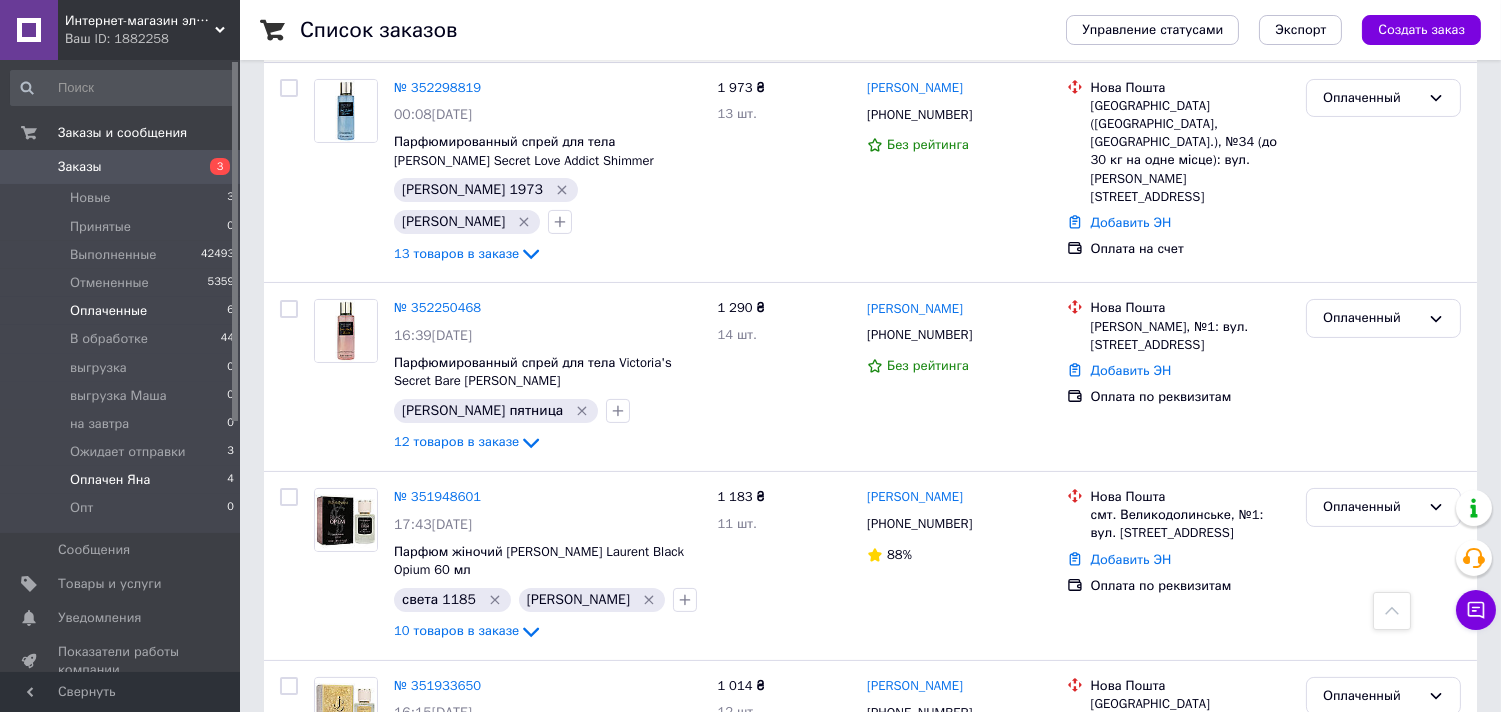 click on "Оплачен Яна" at bounding box center (110, 480) 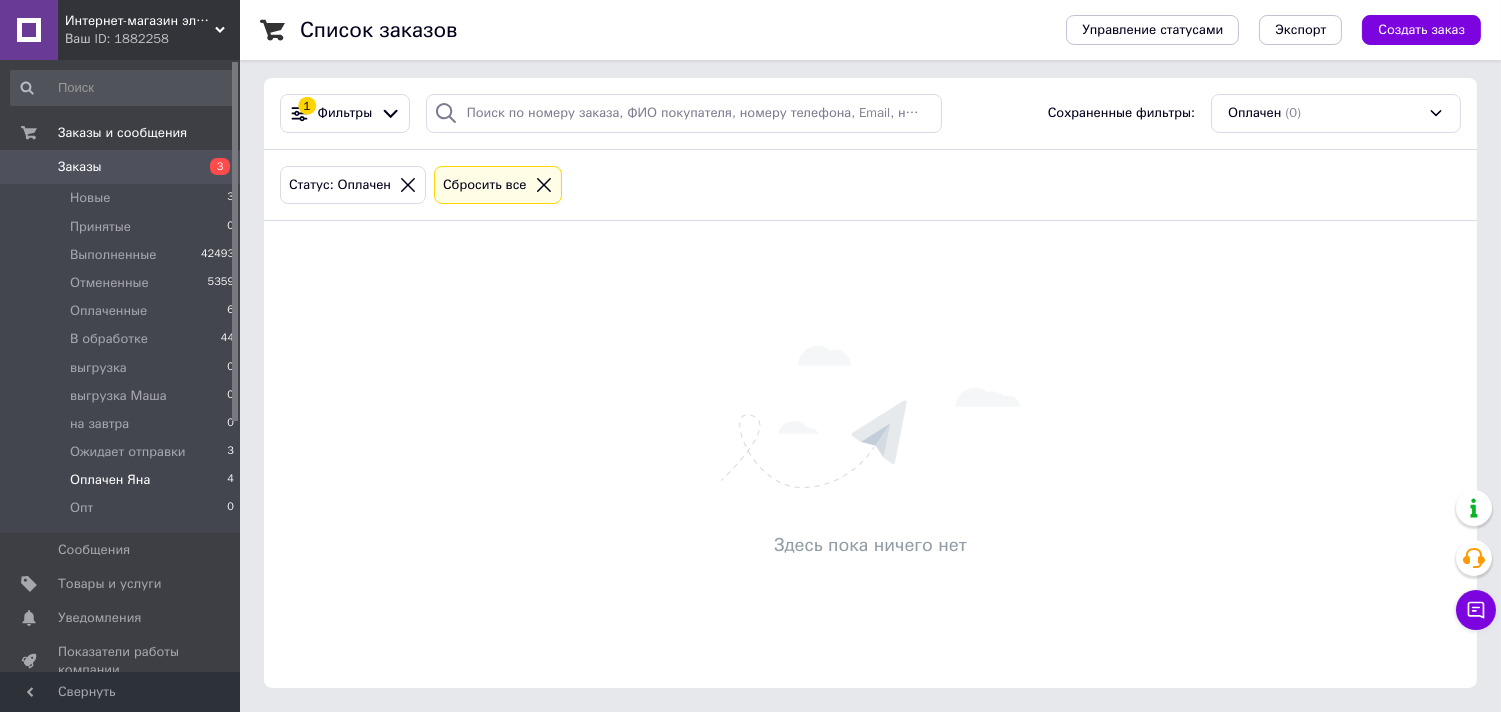 scroll, scrollTop: 0, scrollLeft: 0, axis: both 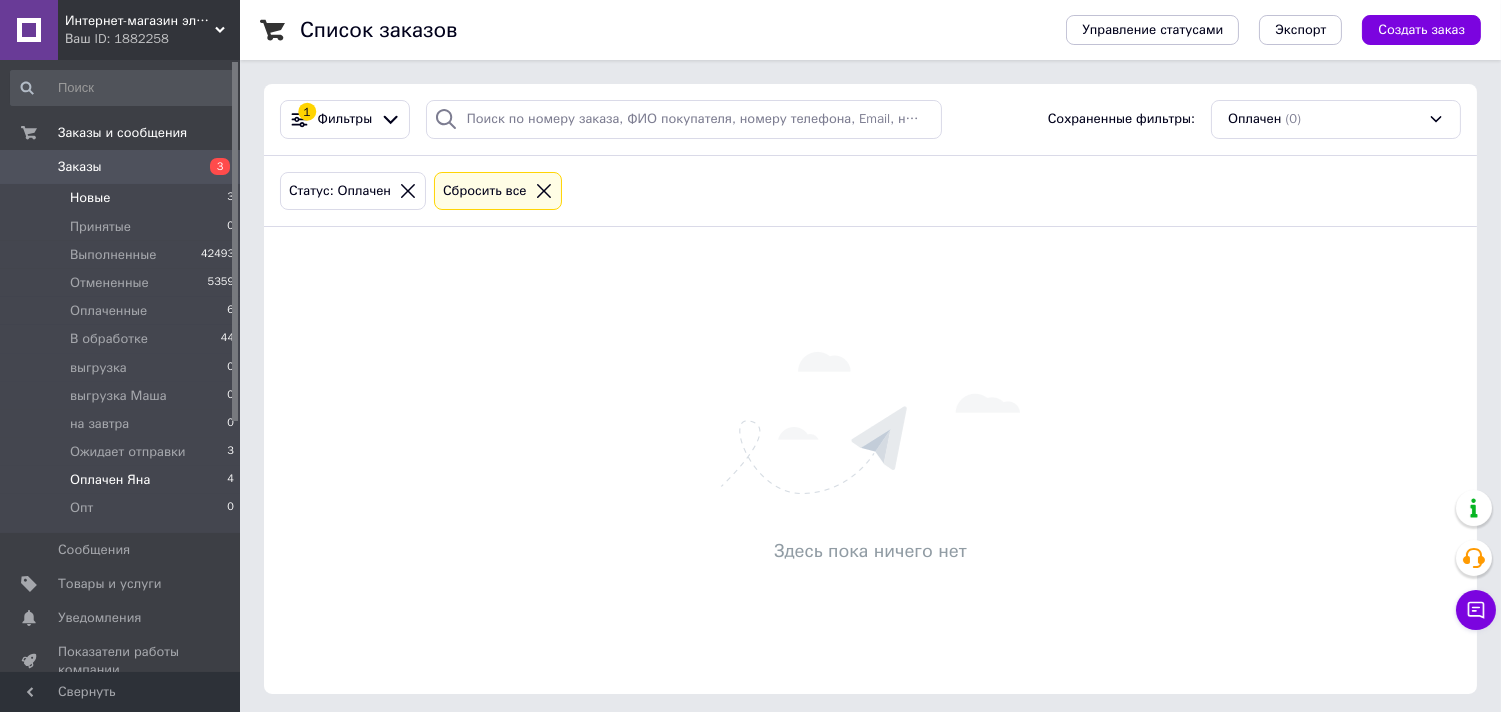click on "Новые" at bounding box center (90, 198) 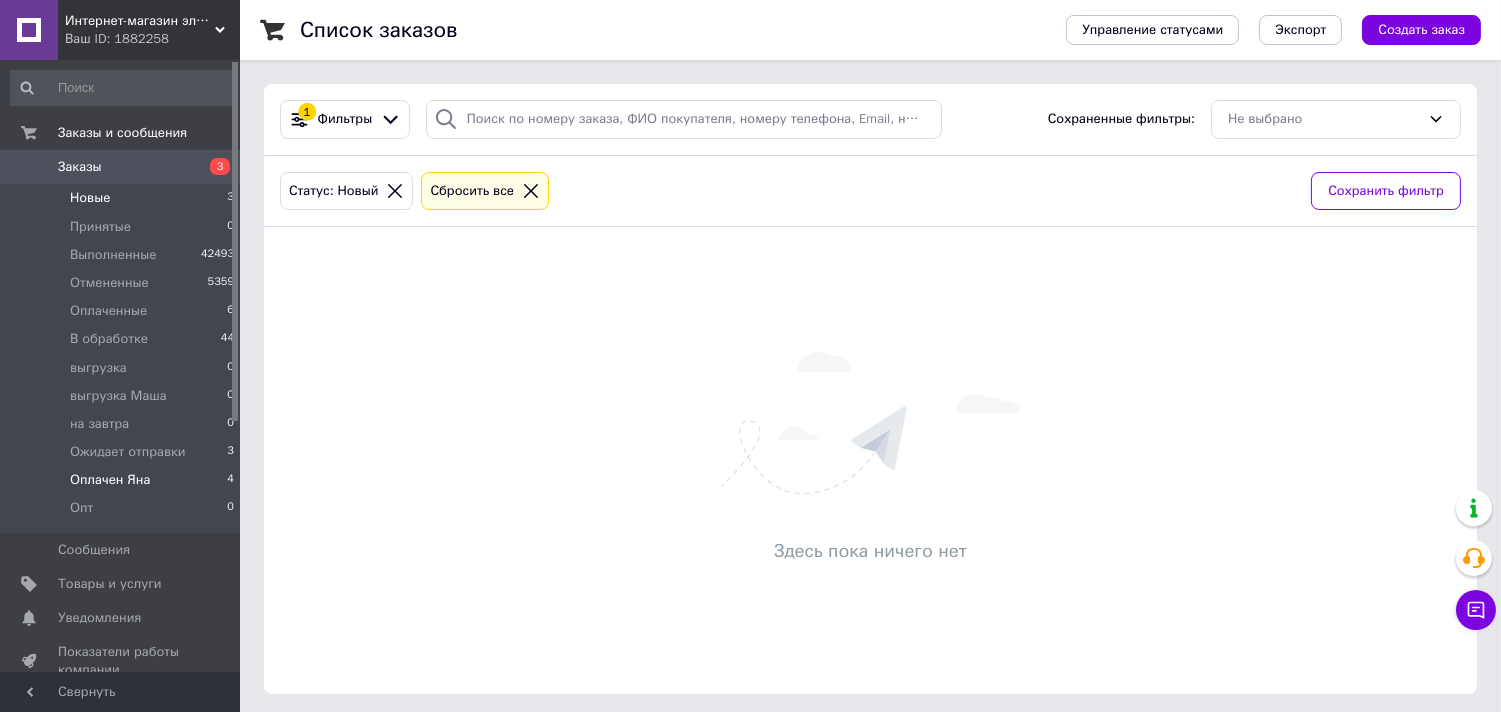 click on "Оплачен Яна" at bounding box center [110, 480] 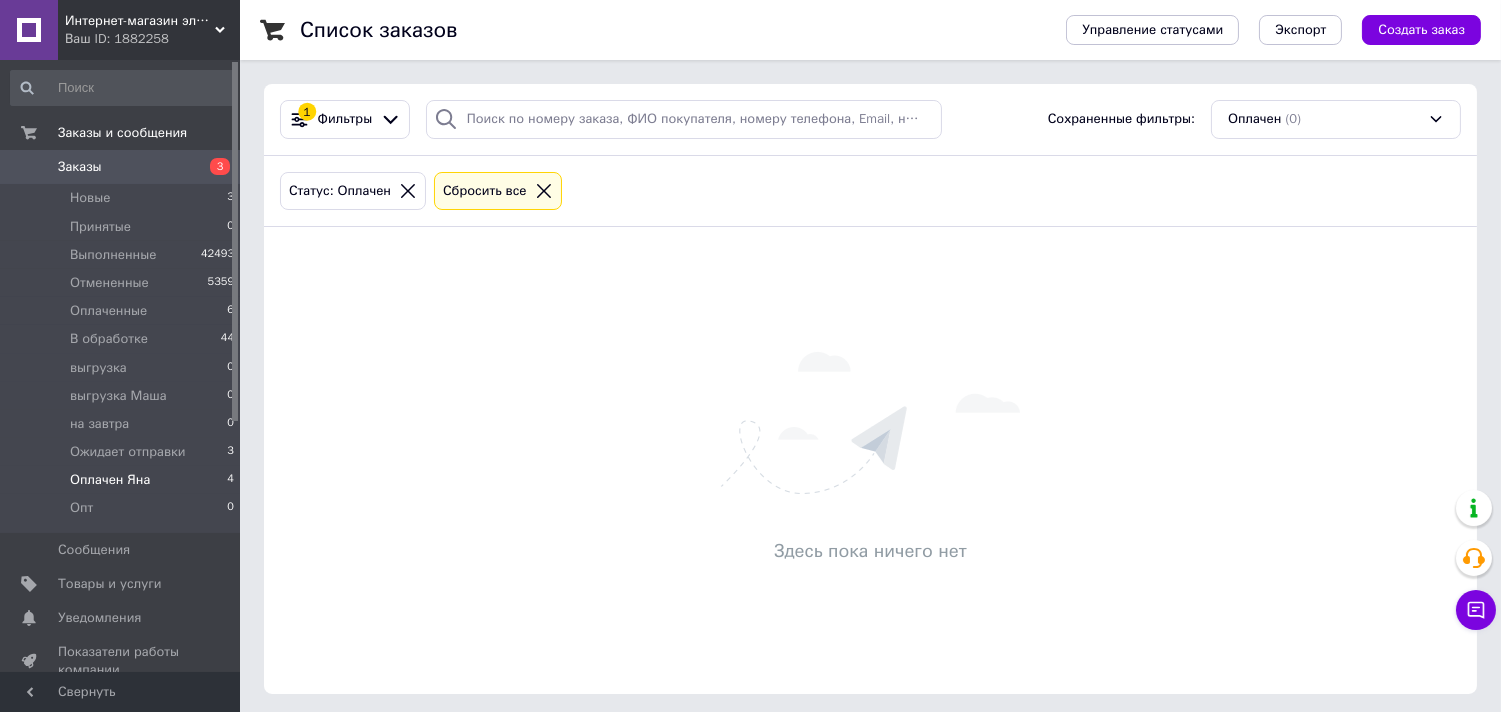 click on "Список заказов Управление статусами Экспорт Создать заказ 1 Фильтры Сохраненные фильтры: Оплачен (0) Статус: Оплачен Сбросить все Здесь пока ничего нет" at bounding box center [870, 359] 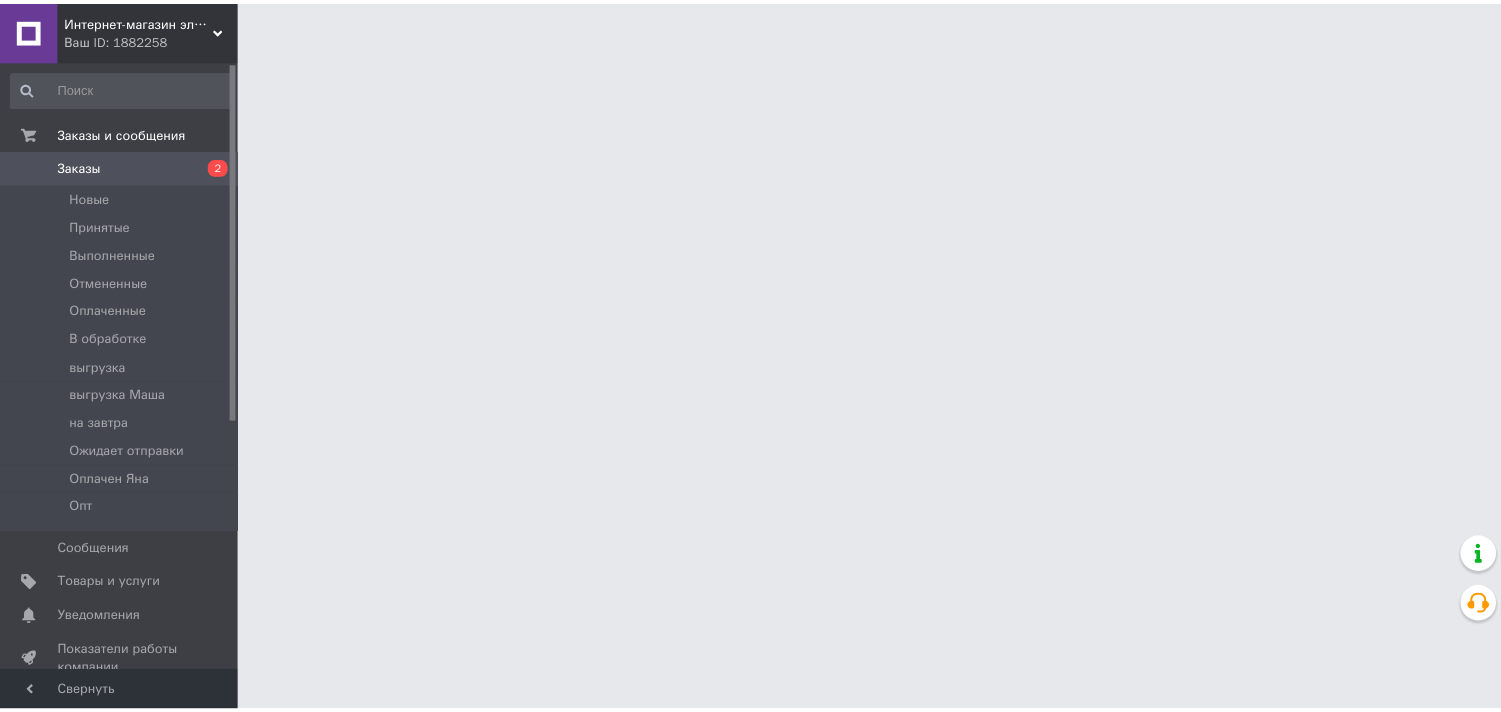 scroll, scrollTop: 0, scrollLeft: 0, axis: both 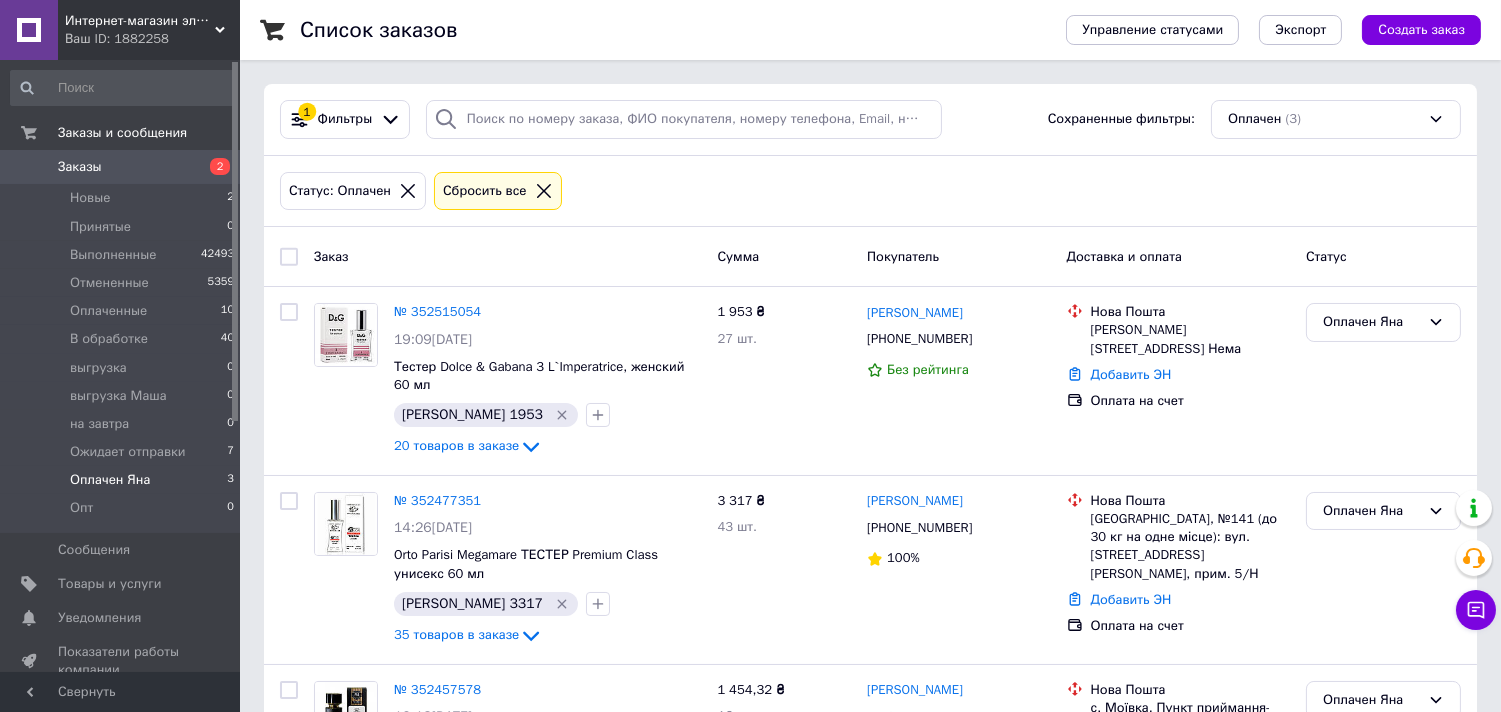 click at bounding box center [289, 257] 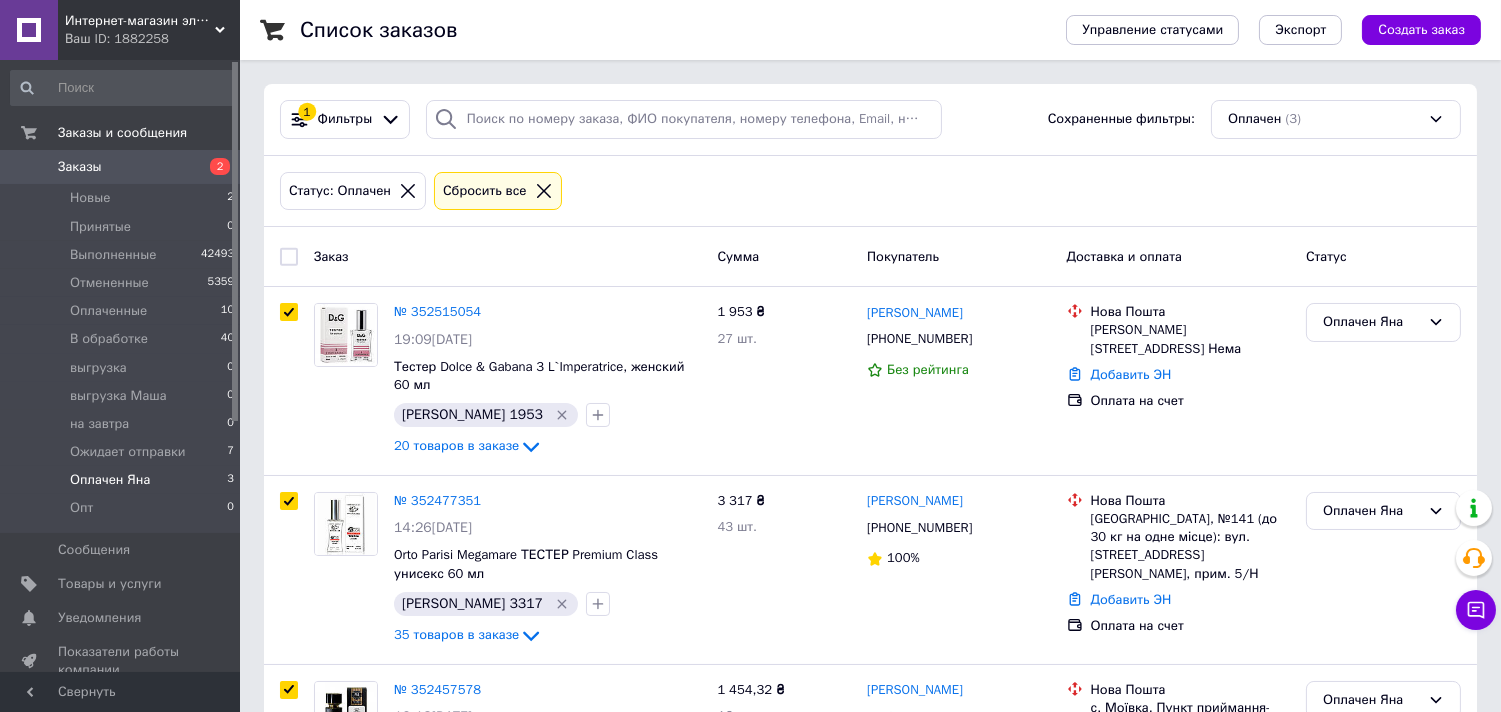 checkbox on "true" 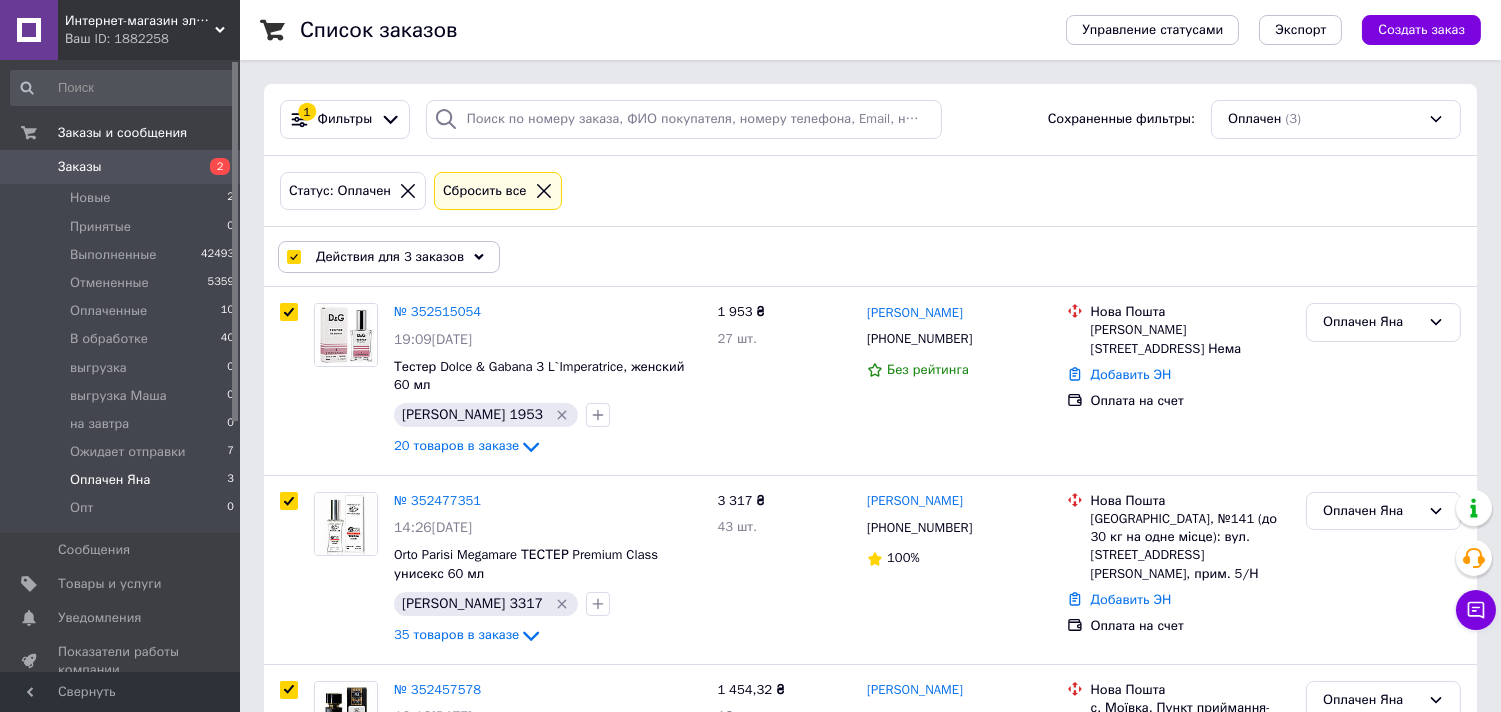 click on "Действия для 3 заказов" at bounding box center [389, 257] 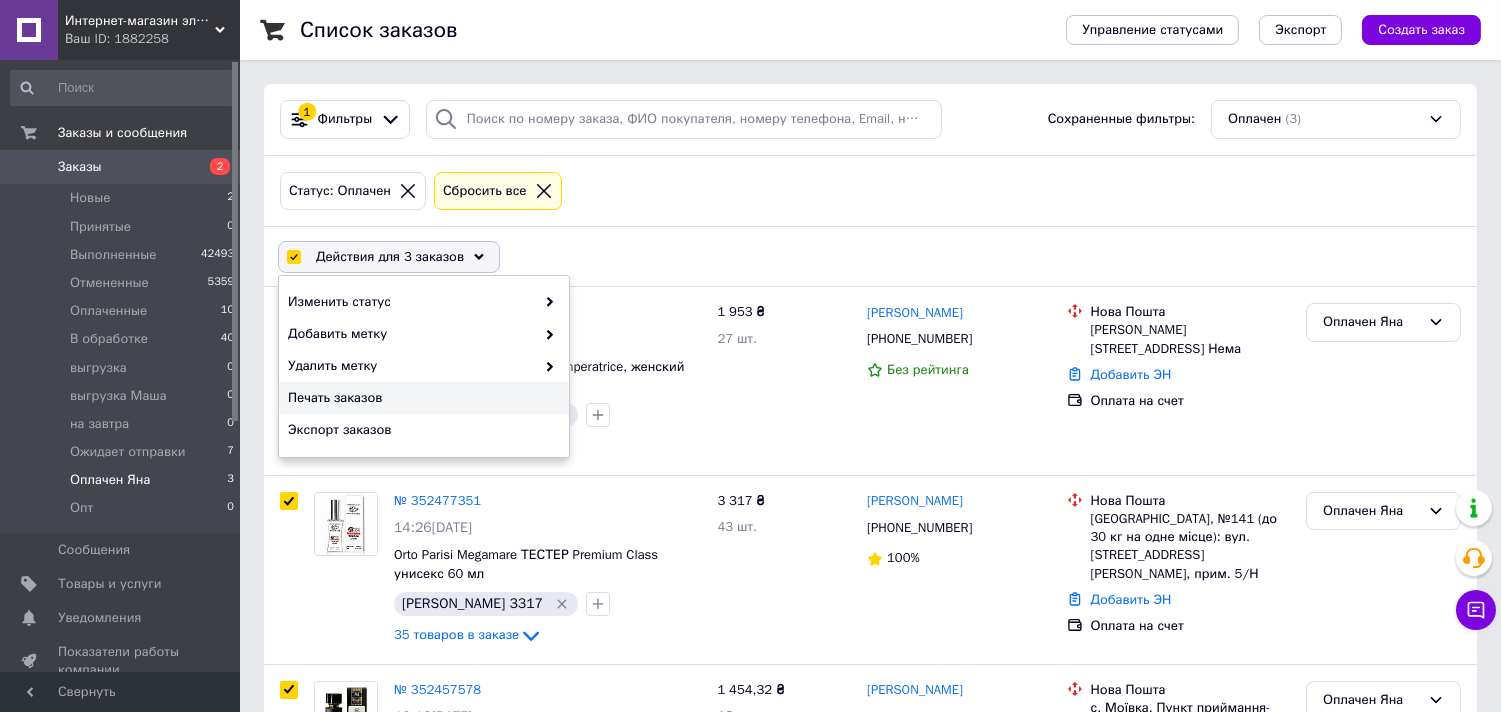 click on "Печать заказов" at bounding box center [421, 398] 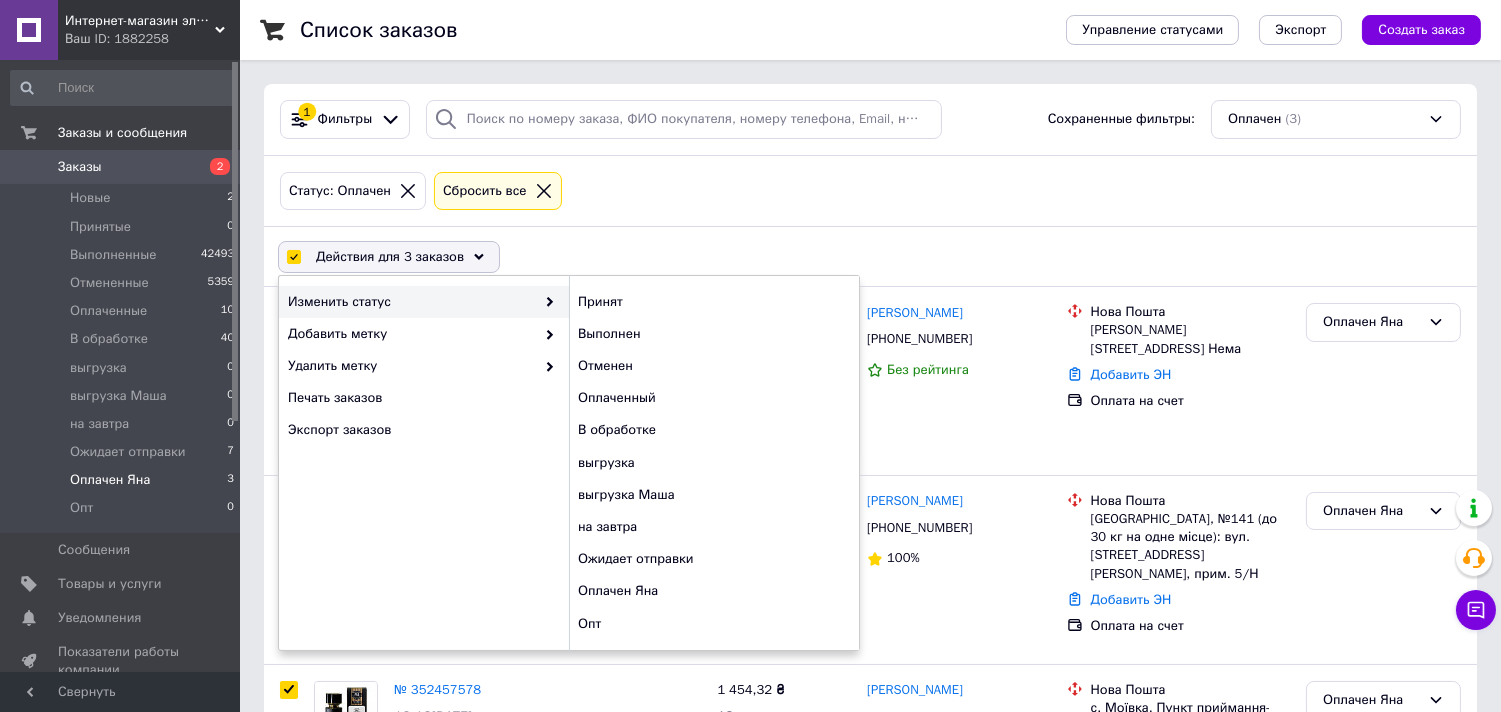 click at bounding box center (545, 302) 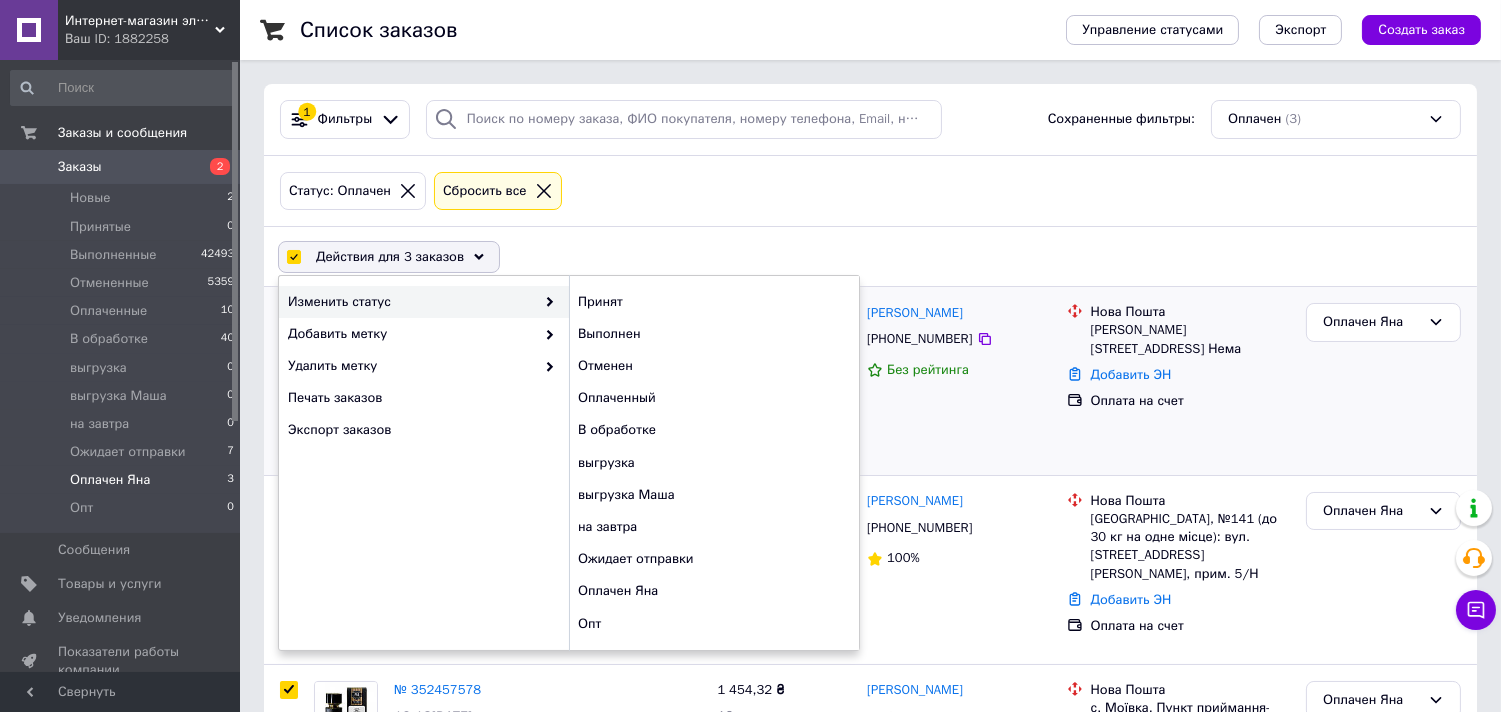 drag, startPoint x: 644, startPoint y: 554, endPoint x: 570, endPoint y: 332, distance: 234.00854 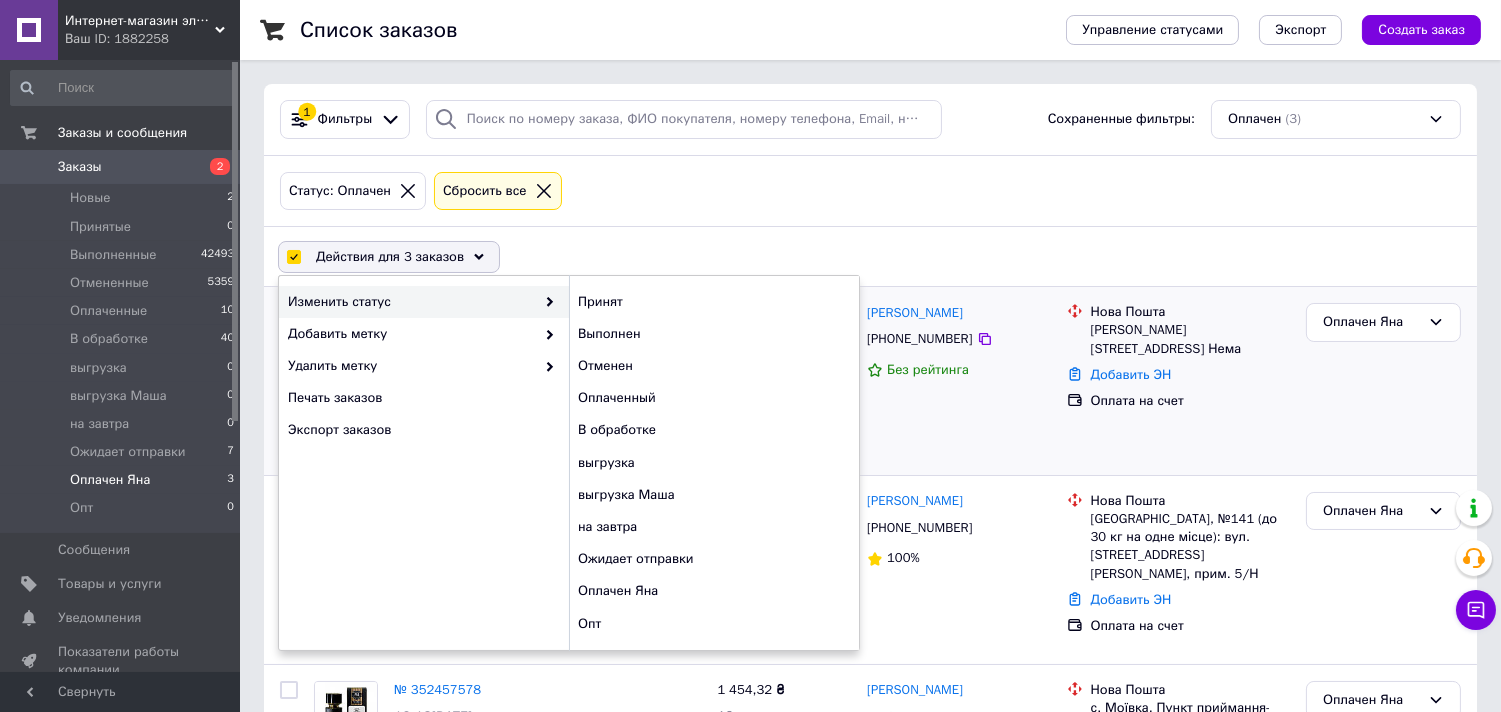 checkbox on "false" 